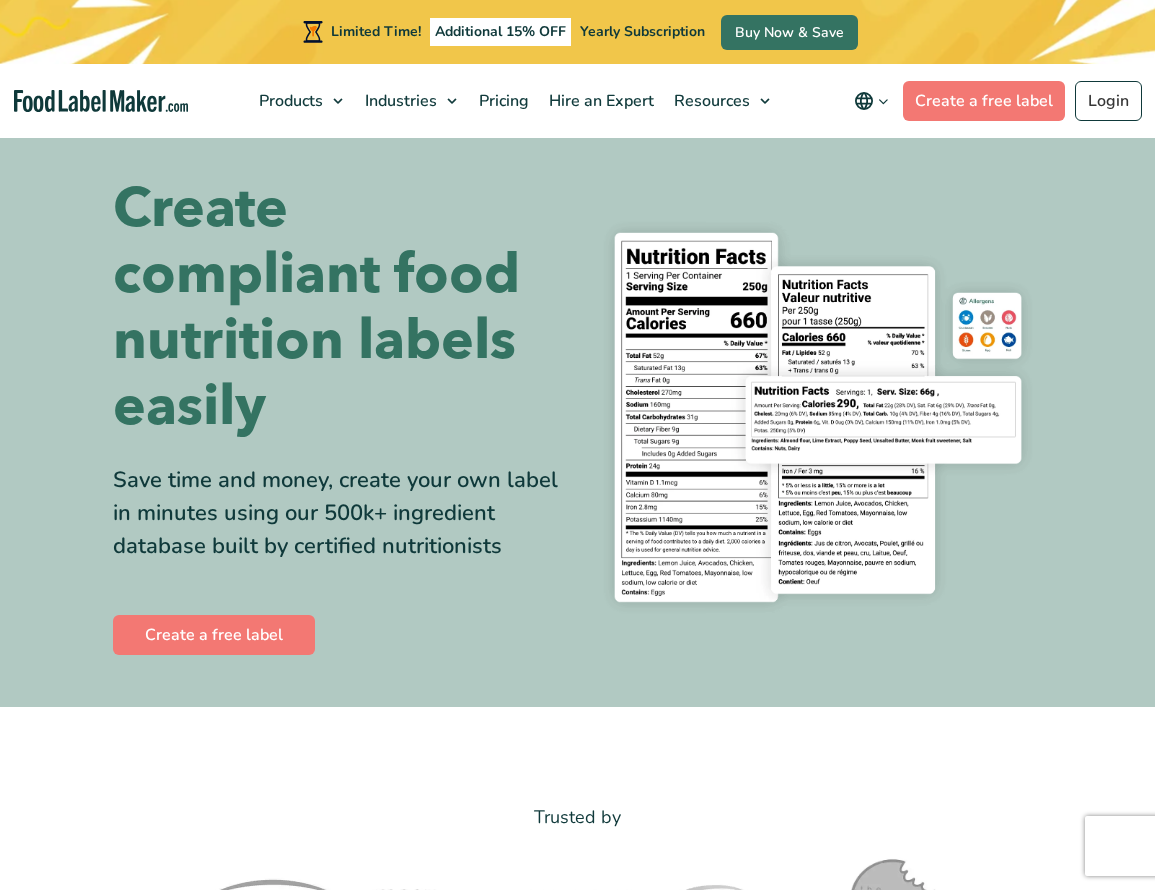 scroll, scrollTop: 0, scrollLeft: 0, axis: both 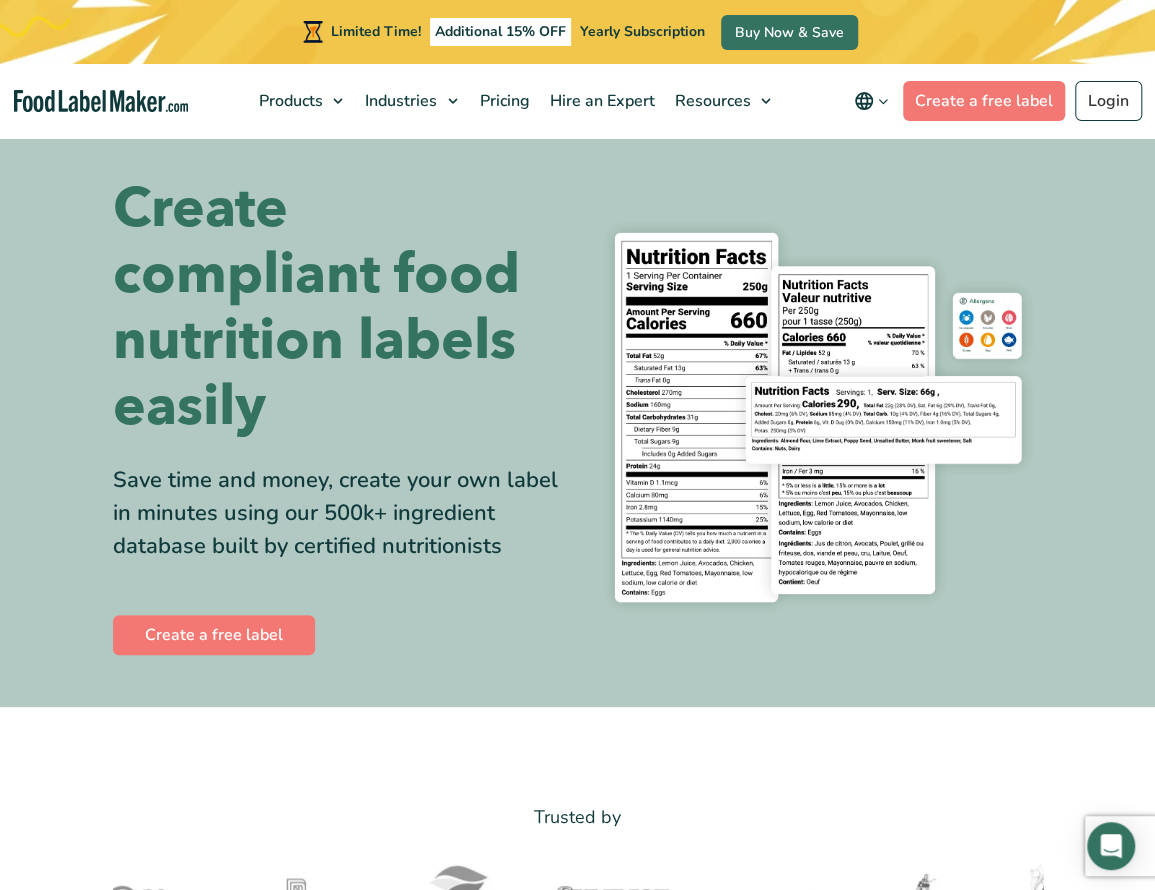 click on "Create compliant food nutrition labels easily" at bounding box center [338, 308] 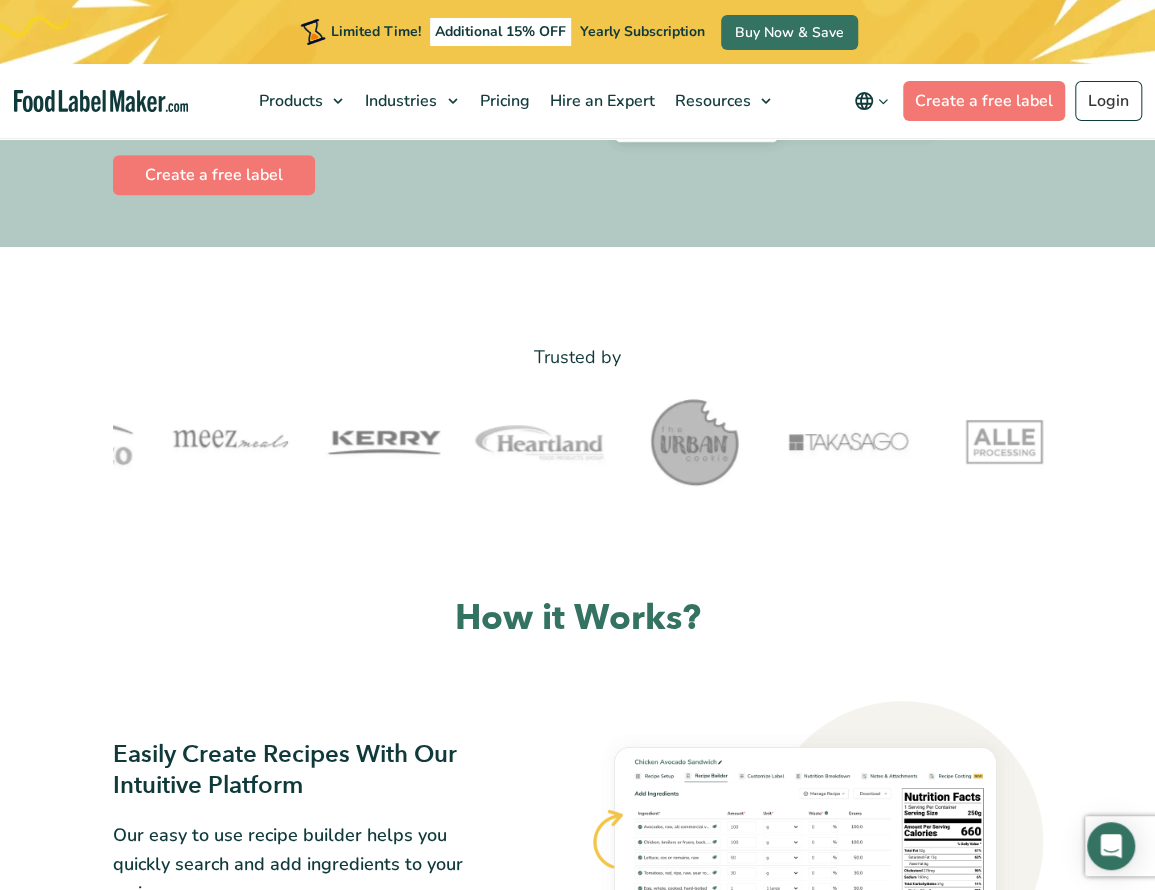 scroll, scrollTop: 459, scrollLeft: 0, axis: vertical 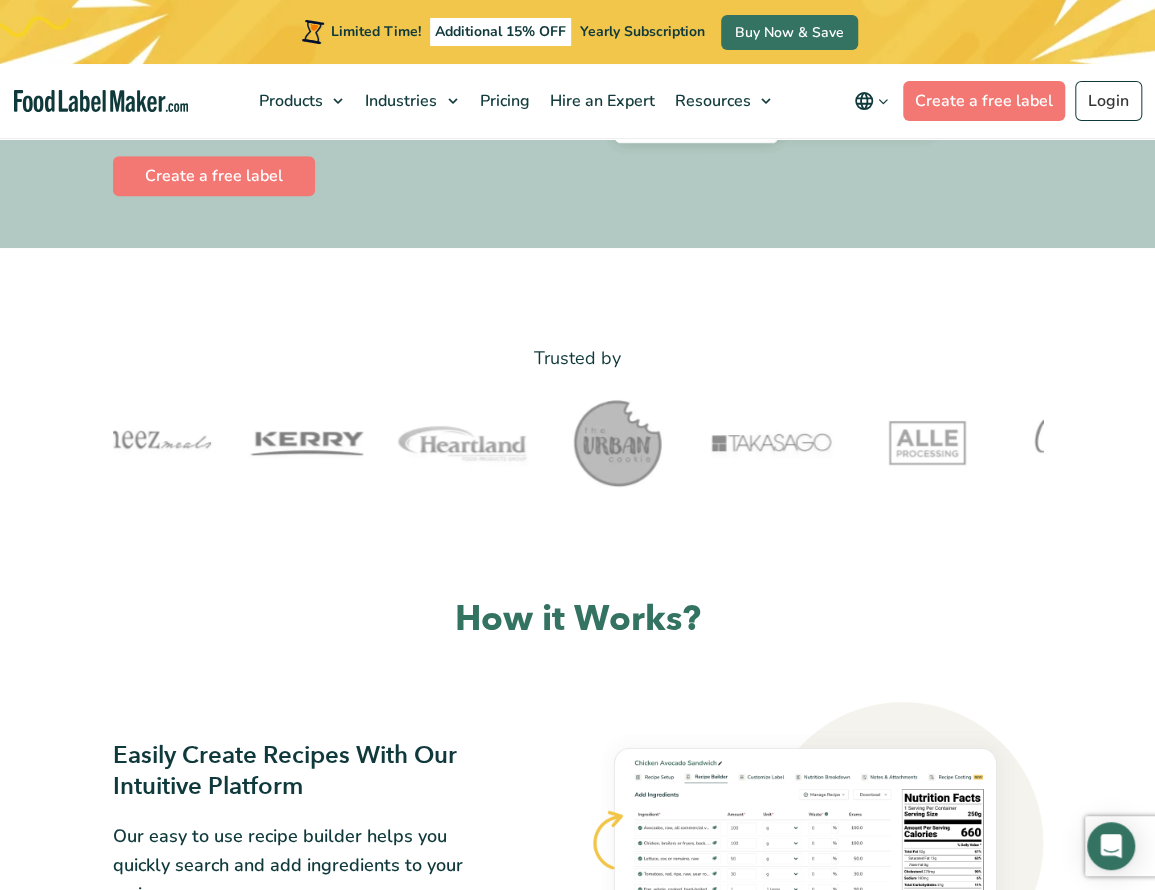 click on "How it Works?
Easily Create Recipes With Our Intuitive Platform
Our easy to use recipe builder helps you quickly search and add ingredients to your recipe.
Create a Free Label" at bounding box center (578, 1633) 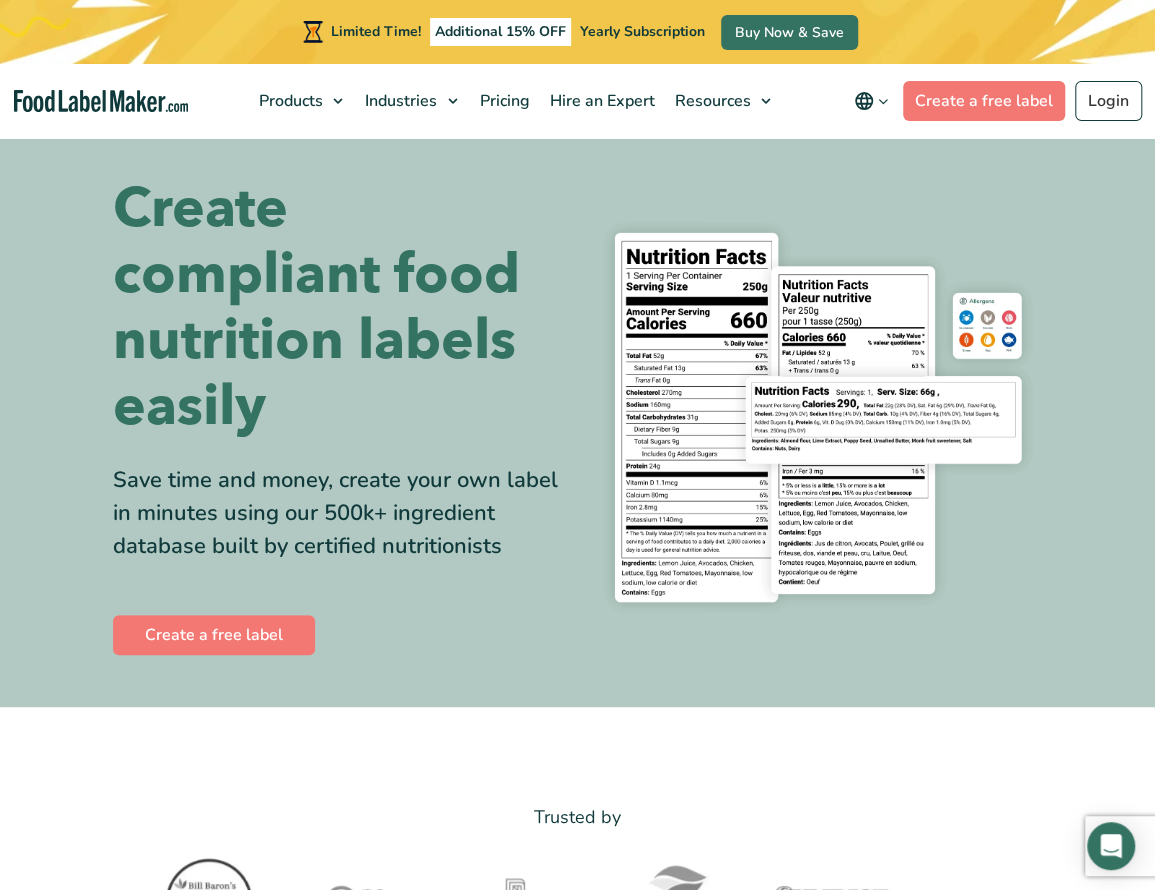 scroll, scrollTop: 0, scrollLeft: 0, axis: both 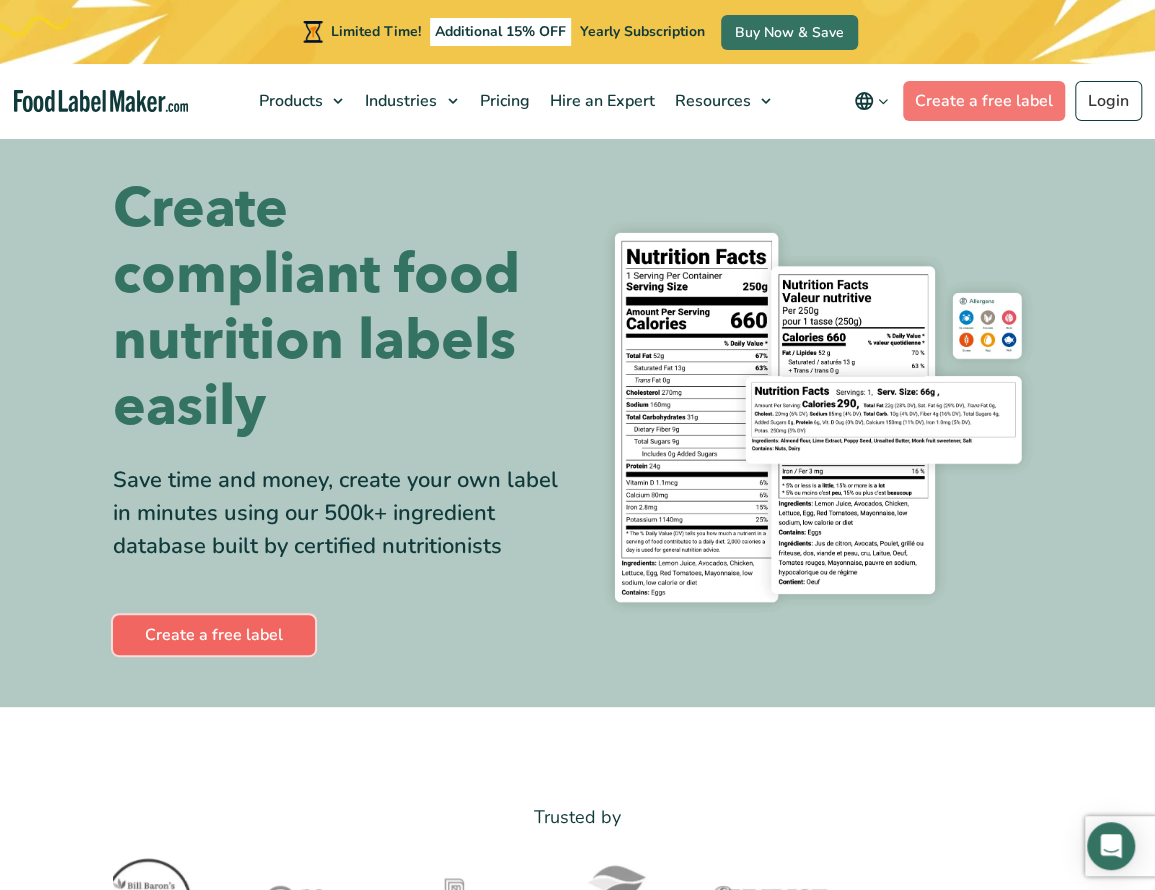 click on "Create a free label" at bounding box center [214, 635] 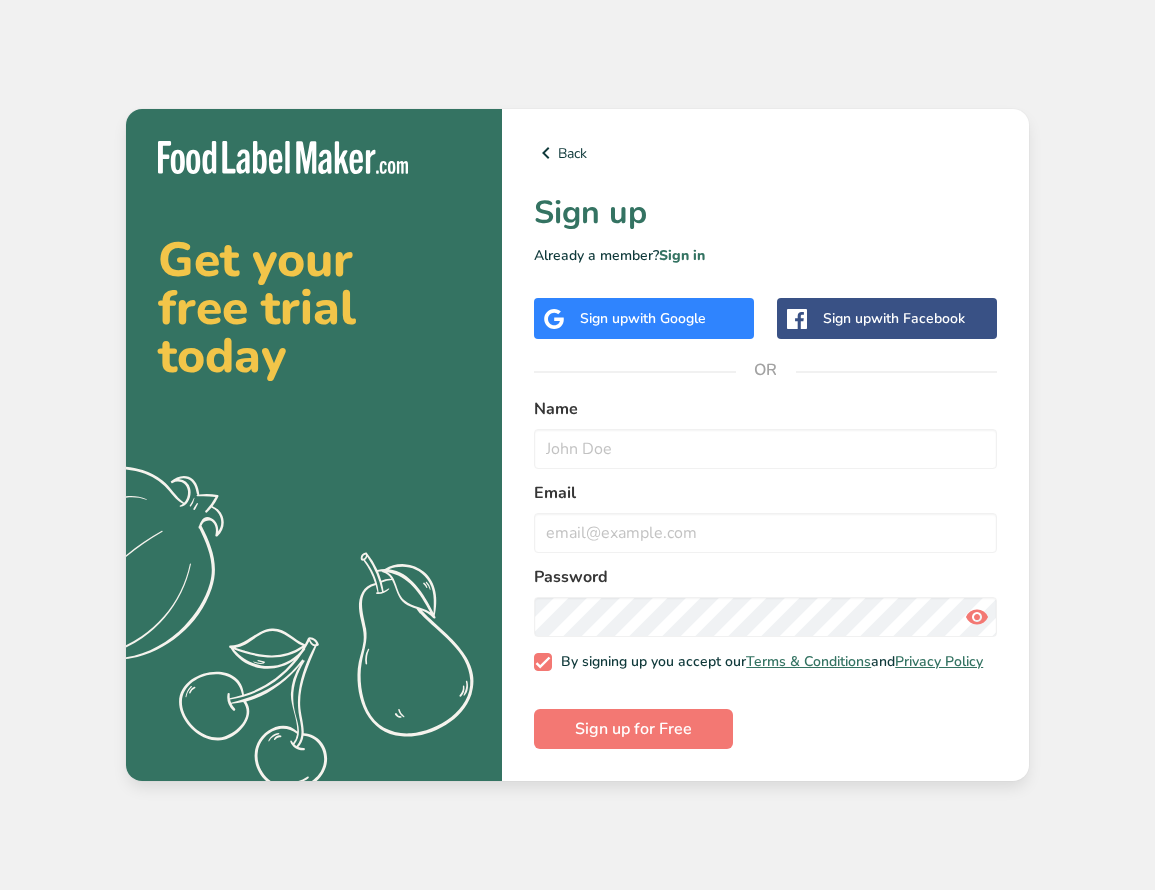 scroll, scrollTop: 0, scrollLeft: 0, axis: both 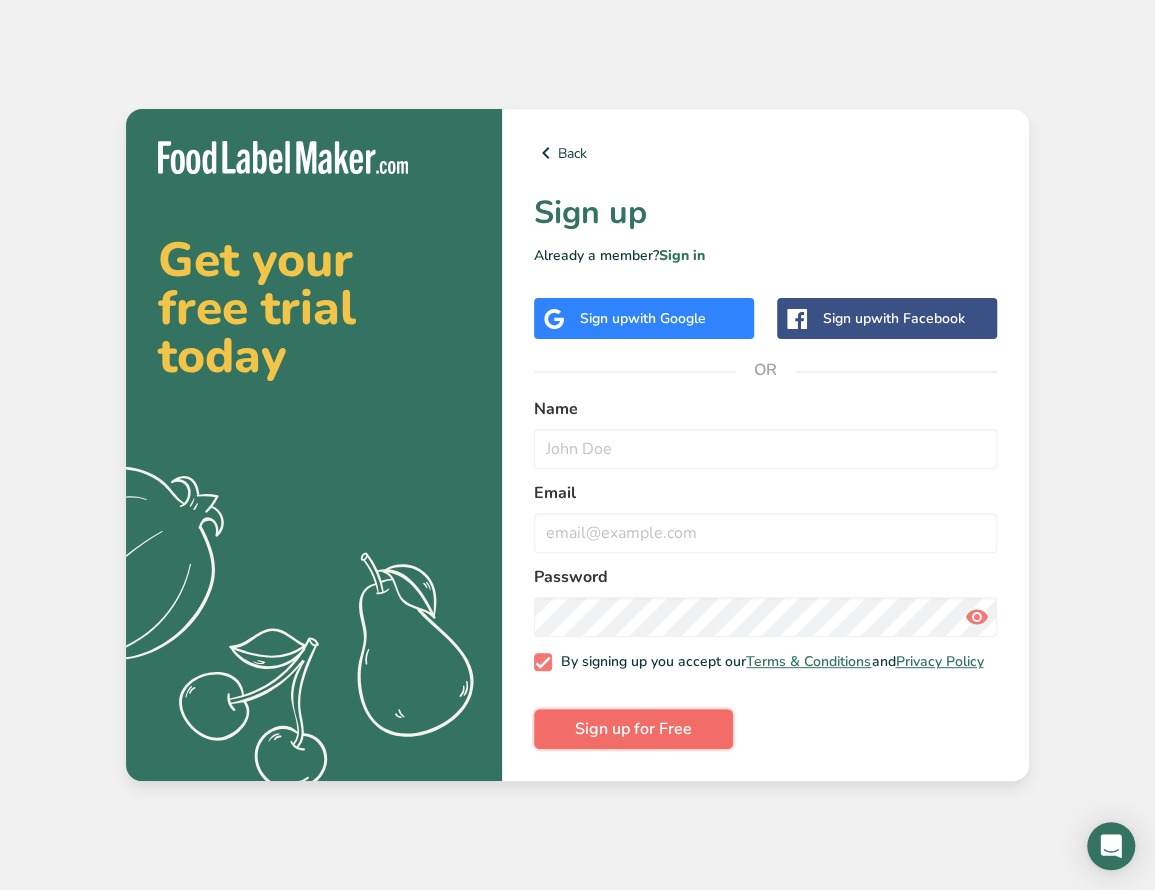 click on "Sign up for Free" at bounding box center [633, 729] 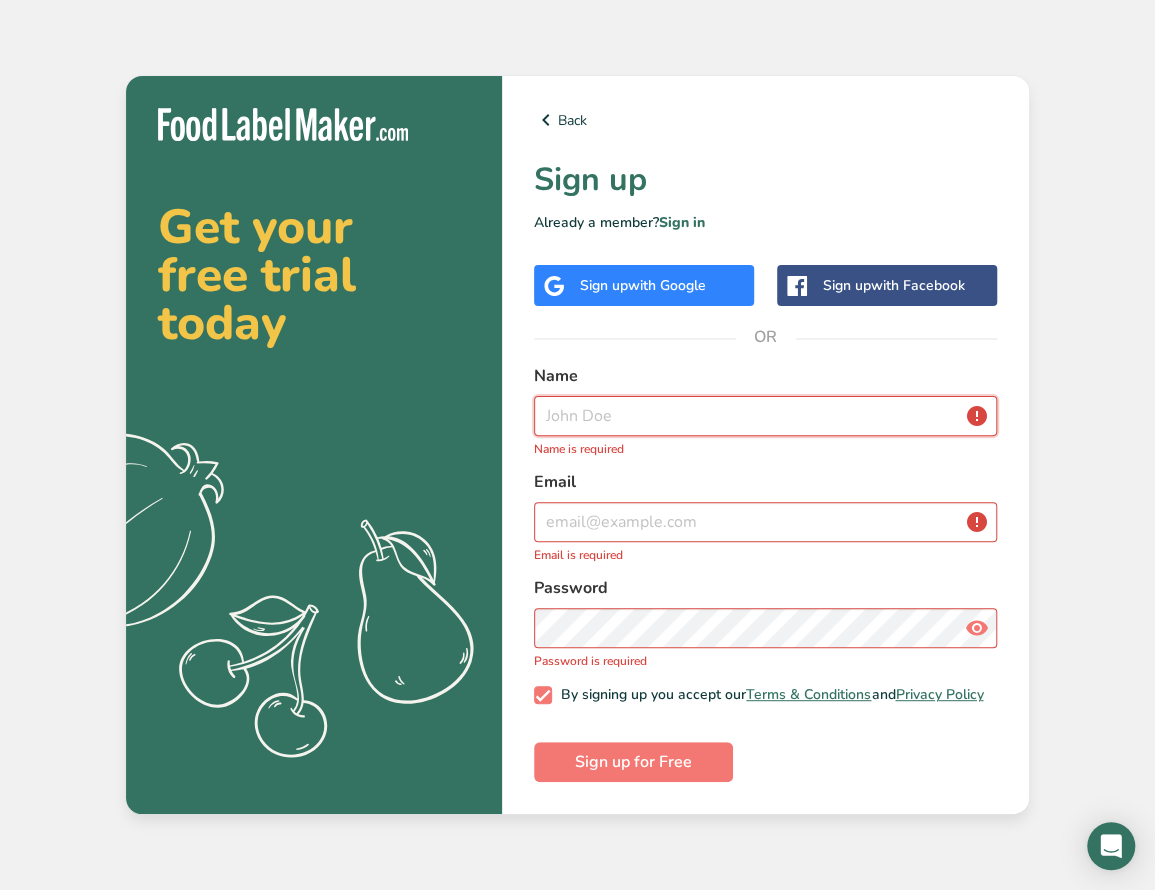 click at bounding box center (765, 416) 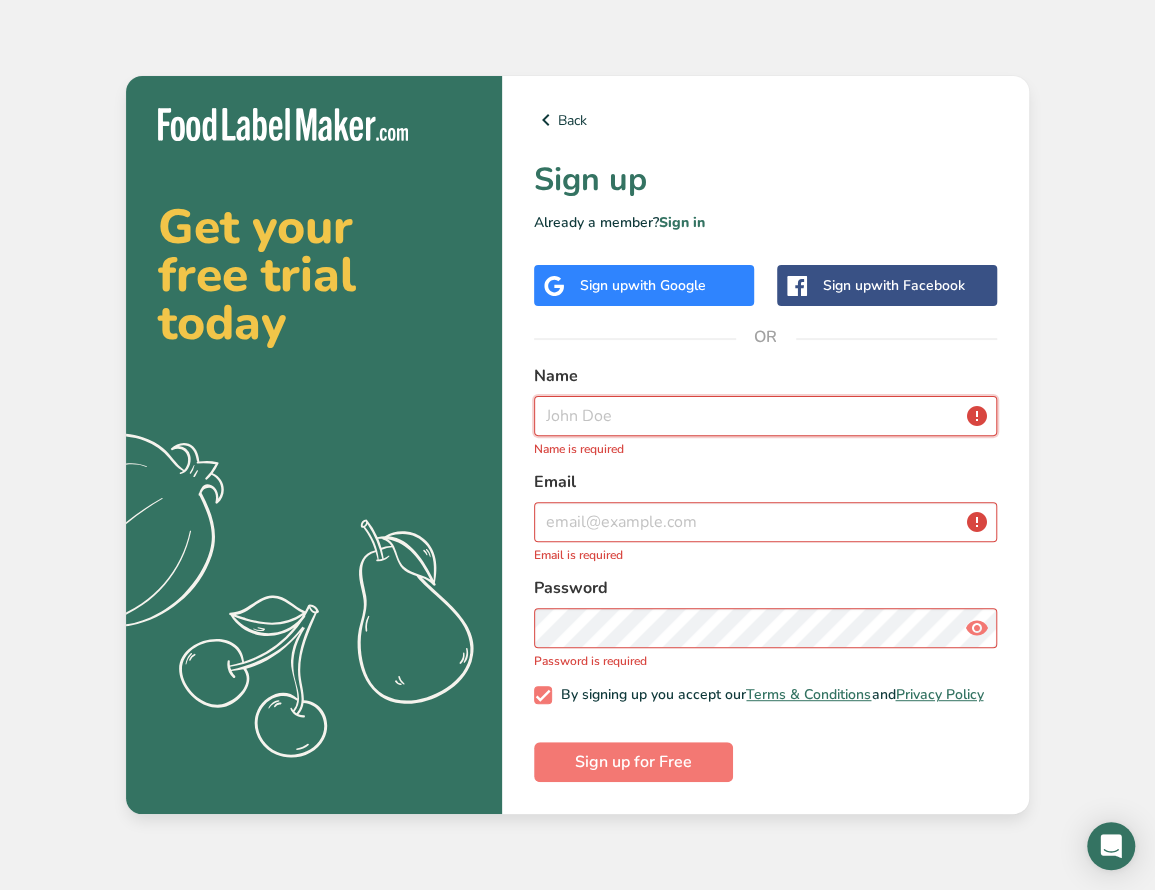 type on "Samantha A Barker" 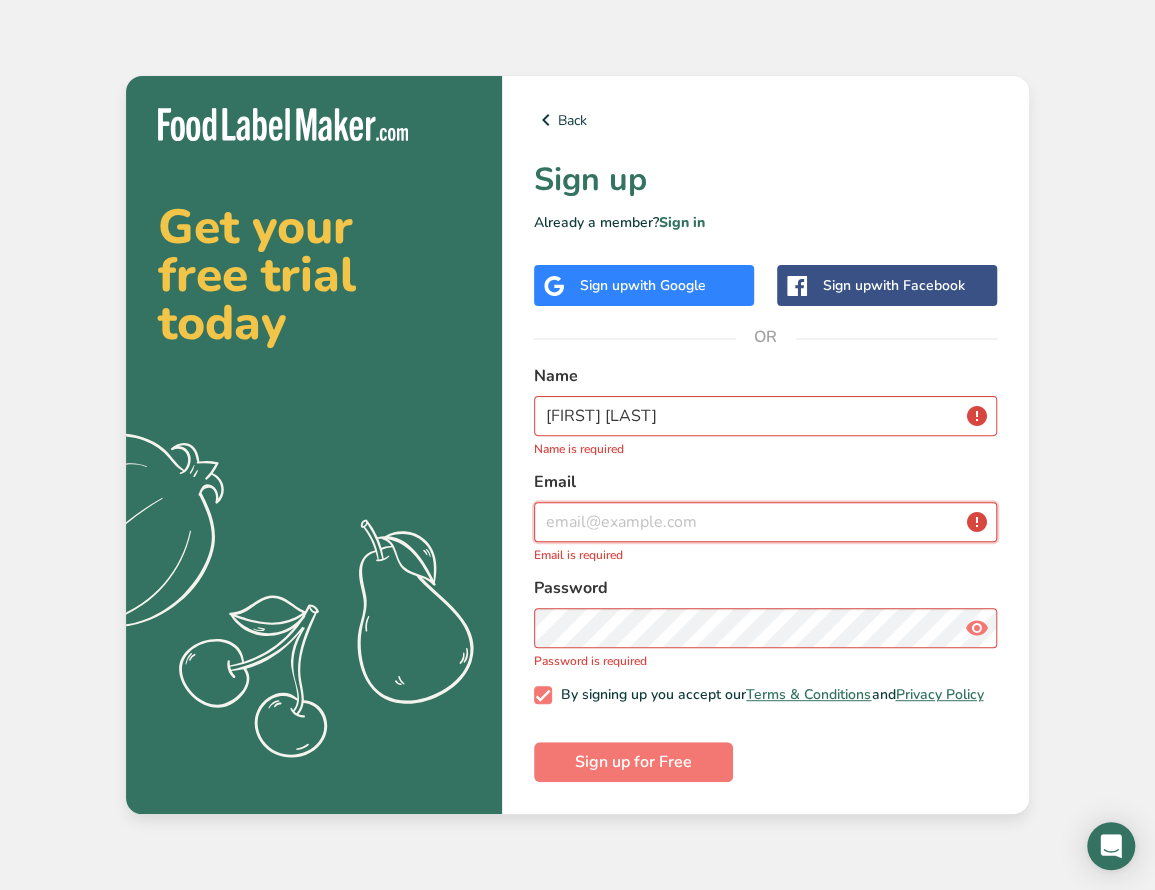 type on "samantha.barker@maine.edu" 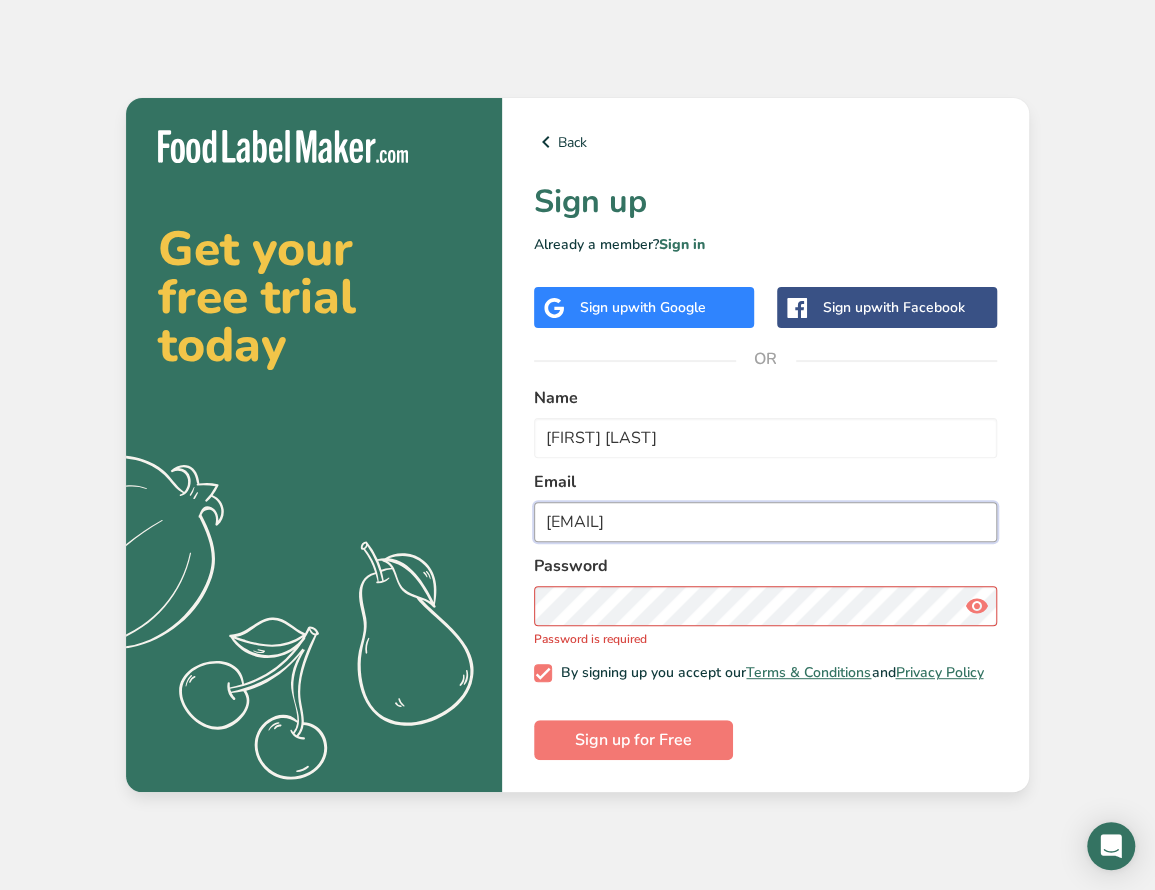 drag, startPoint x: 720, startPoint y: 515, endPoint x: 540, endPoint y: 528, distance: 180.46883 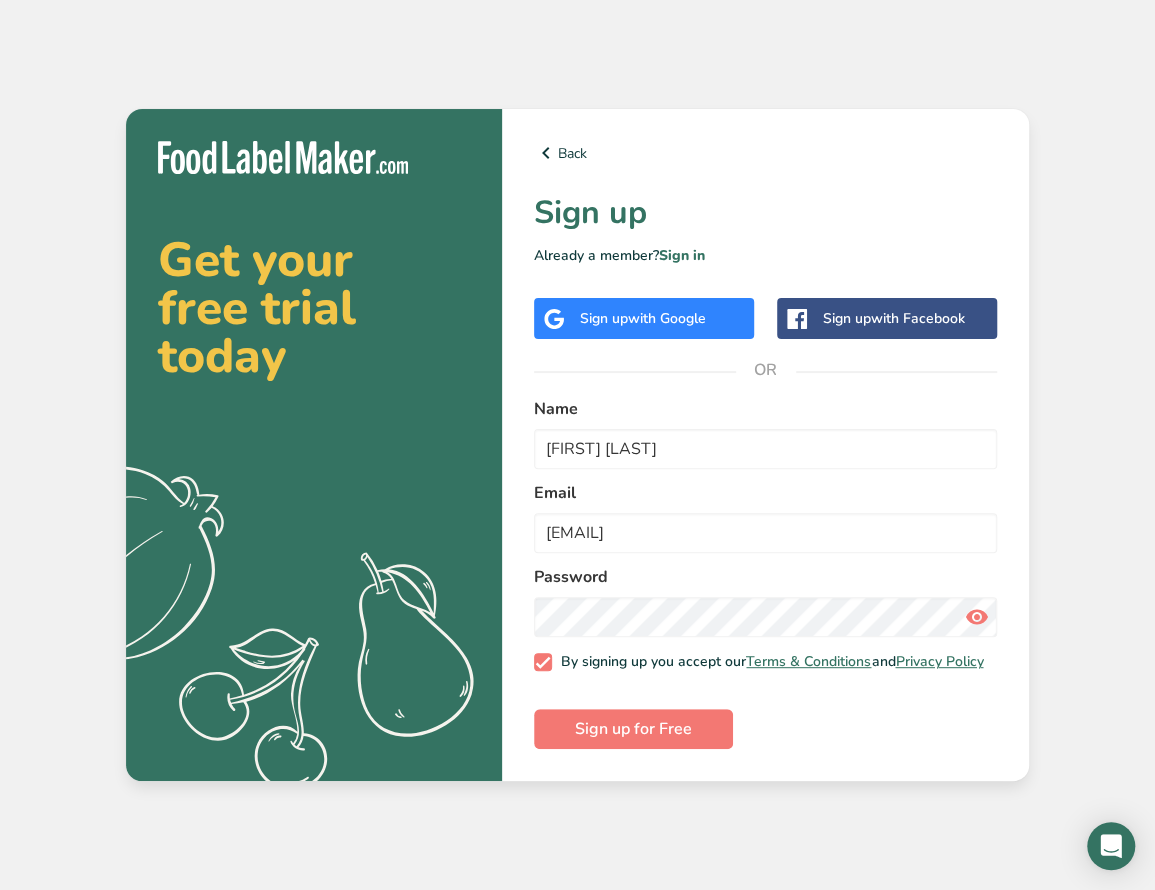 click at bounding box center (977, 617) 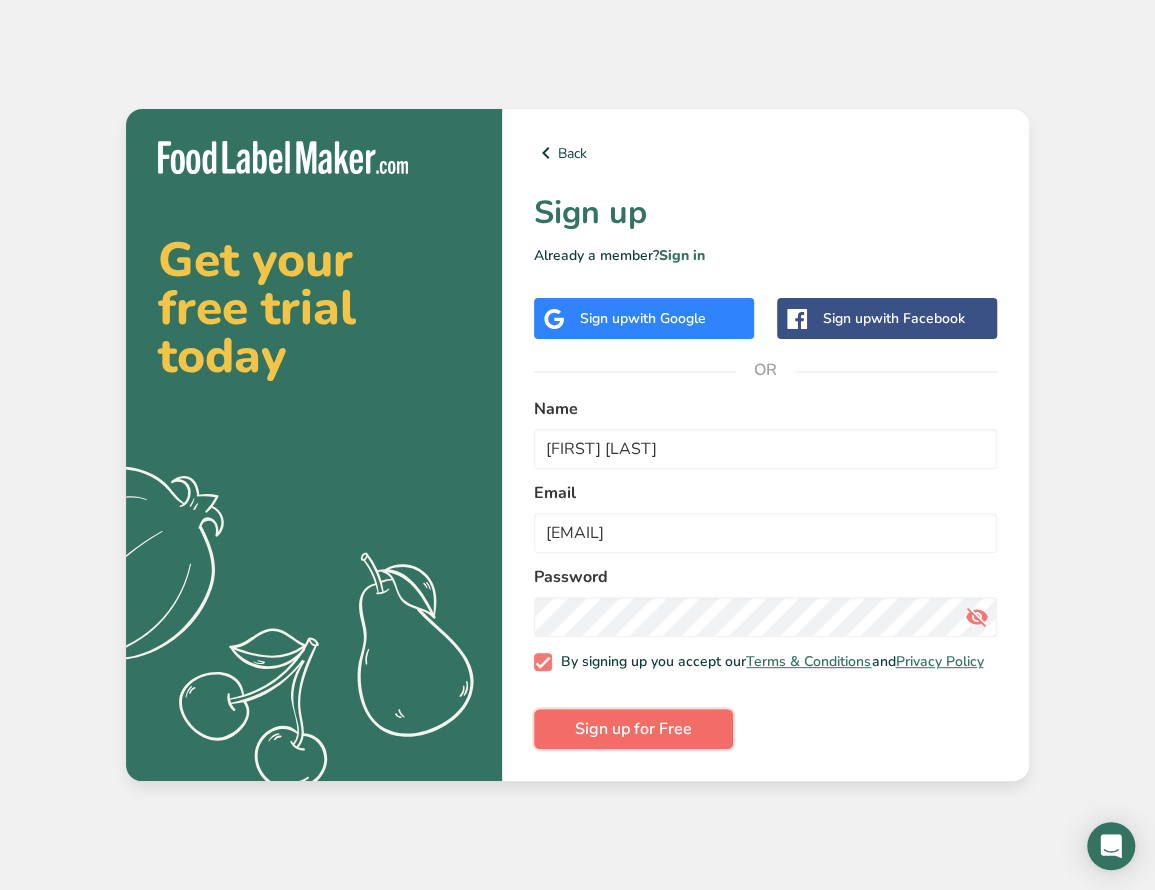 click on "Sign up for Free" at bounding box center [633, 729] 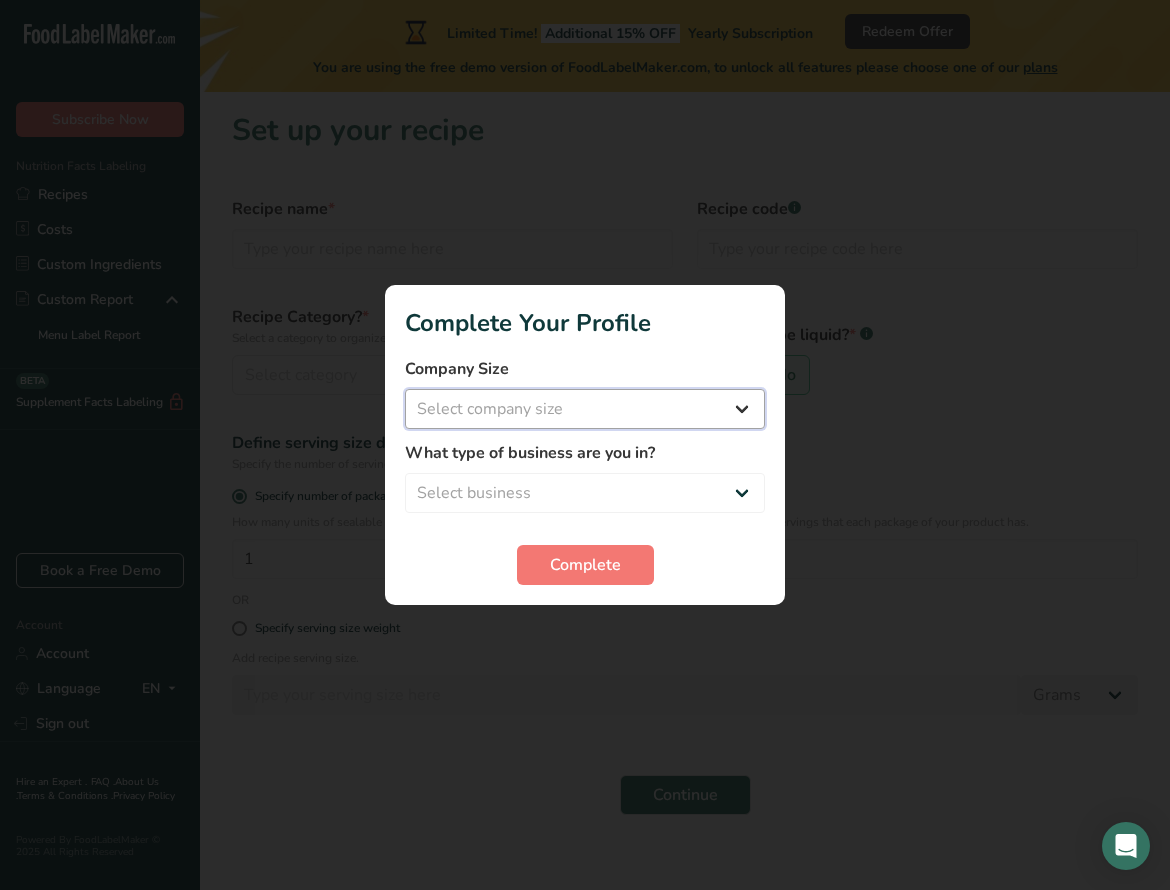 click on "Select company size
Fewer than 10 Employees
10 to 50 Employees
51 to 500 Employees
Over 500 Employees" at bounding box center [585, 409] 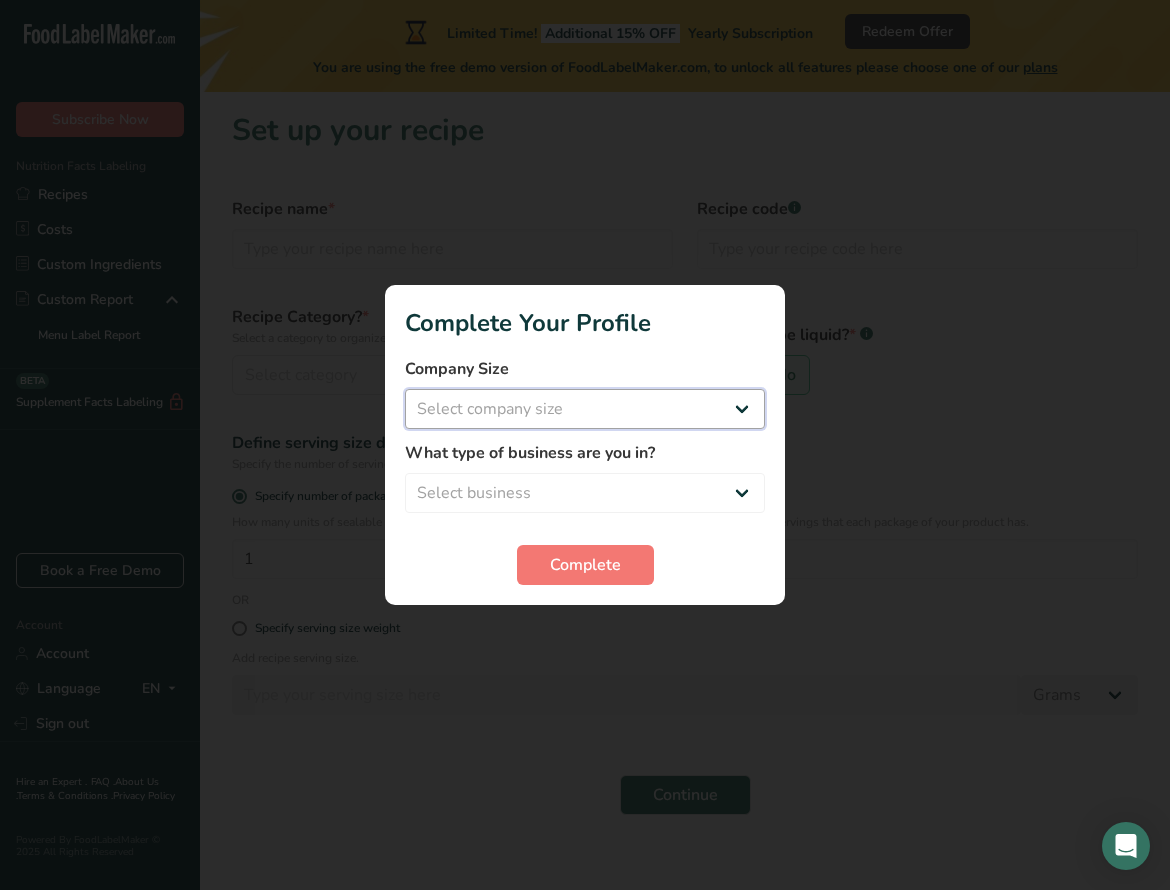 select on "1" 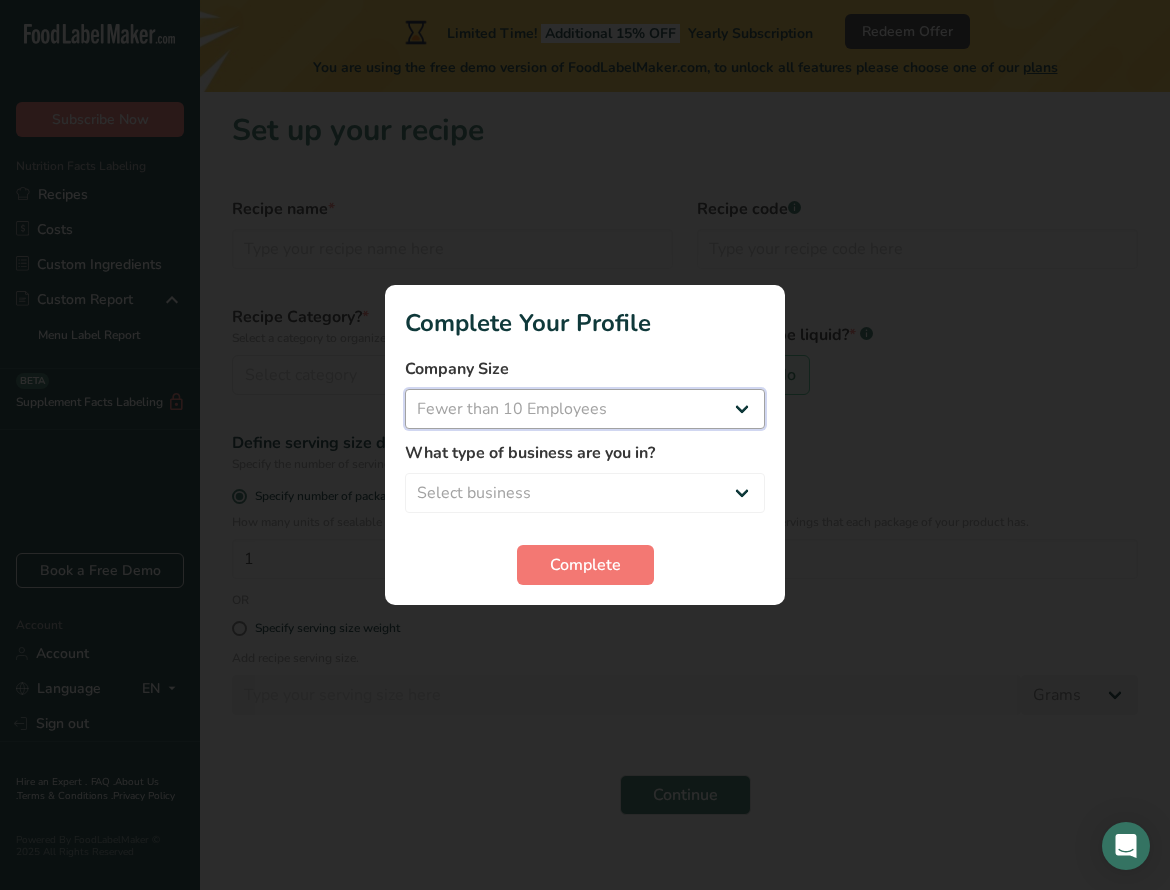 click on "Select company size
Fewer than 10 Employees
10 to 50 Employees
51 to 500 Employees
Over 500 Employees" at bounding box center (585, 409) 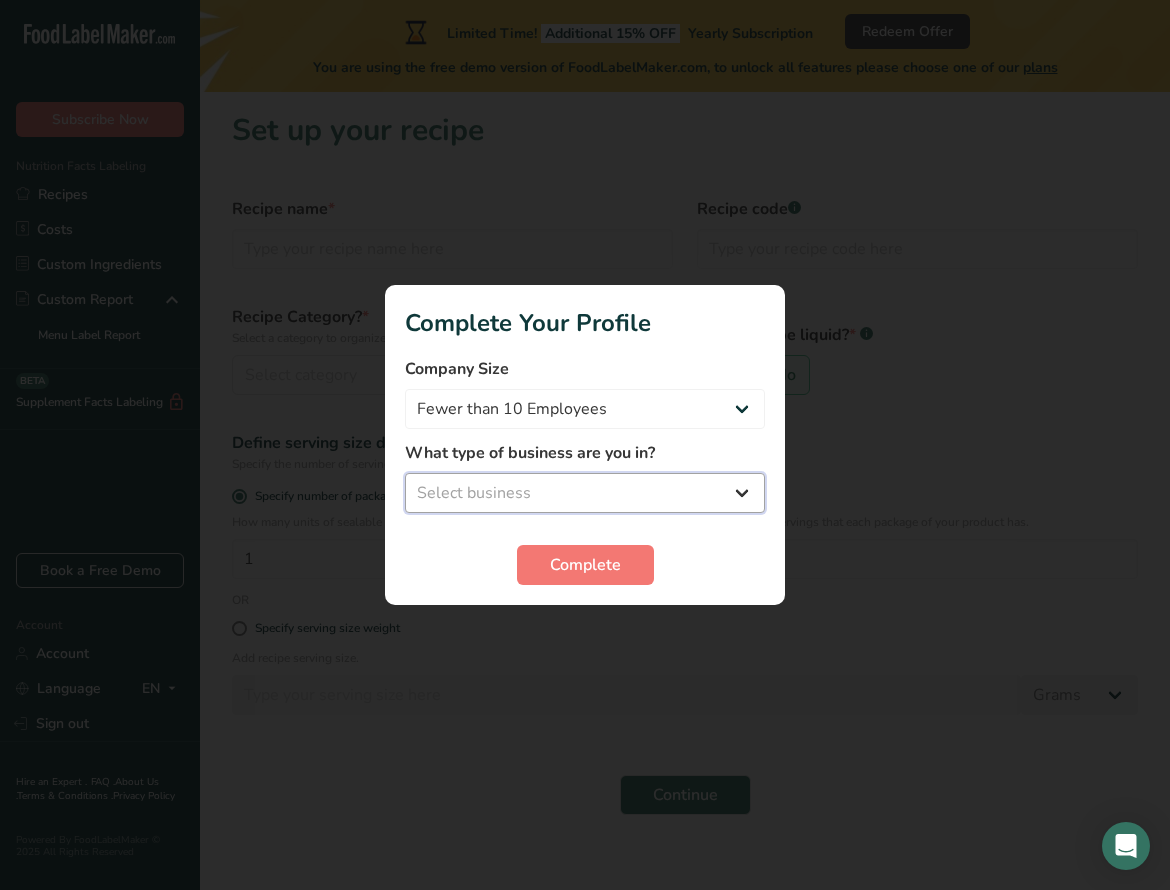 click on "Select business
Packaged Food Manufacturer
Restaurant & Cafe
Bakery
Meal Plans & Catering Company
Nutritionist
Food Blogger
Personal Trainer
Other" at bounding box center (585, 493) 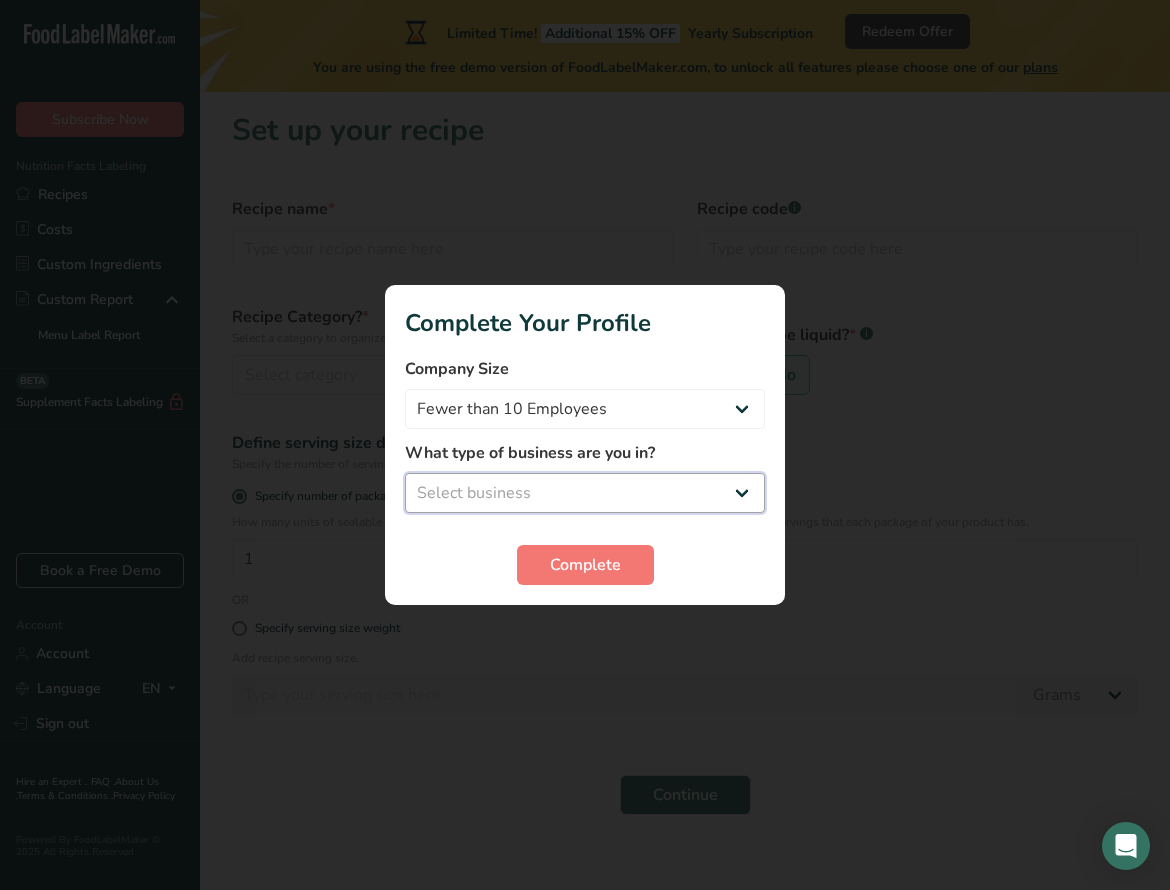 select on "1" 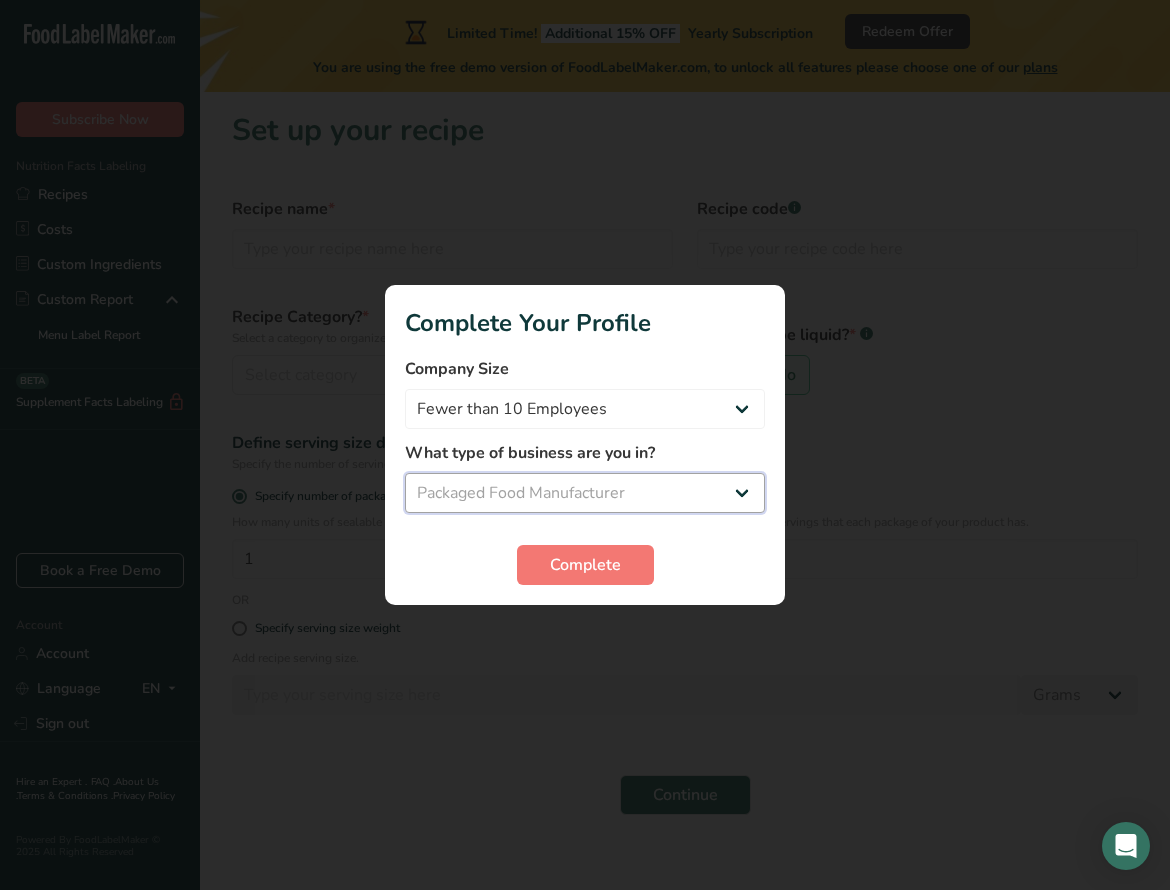 click on "Select business
Packaged Food Manufacturer
Restaurant & Cafe
Bakery
Meal Plans & Catering Company
Nutritionist
Food Blogger
Personal Trainer
Other" at bounding box center [585, 493] 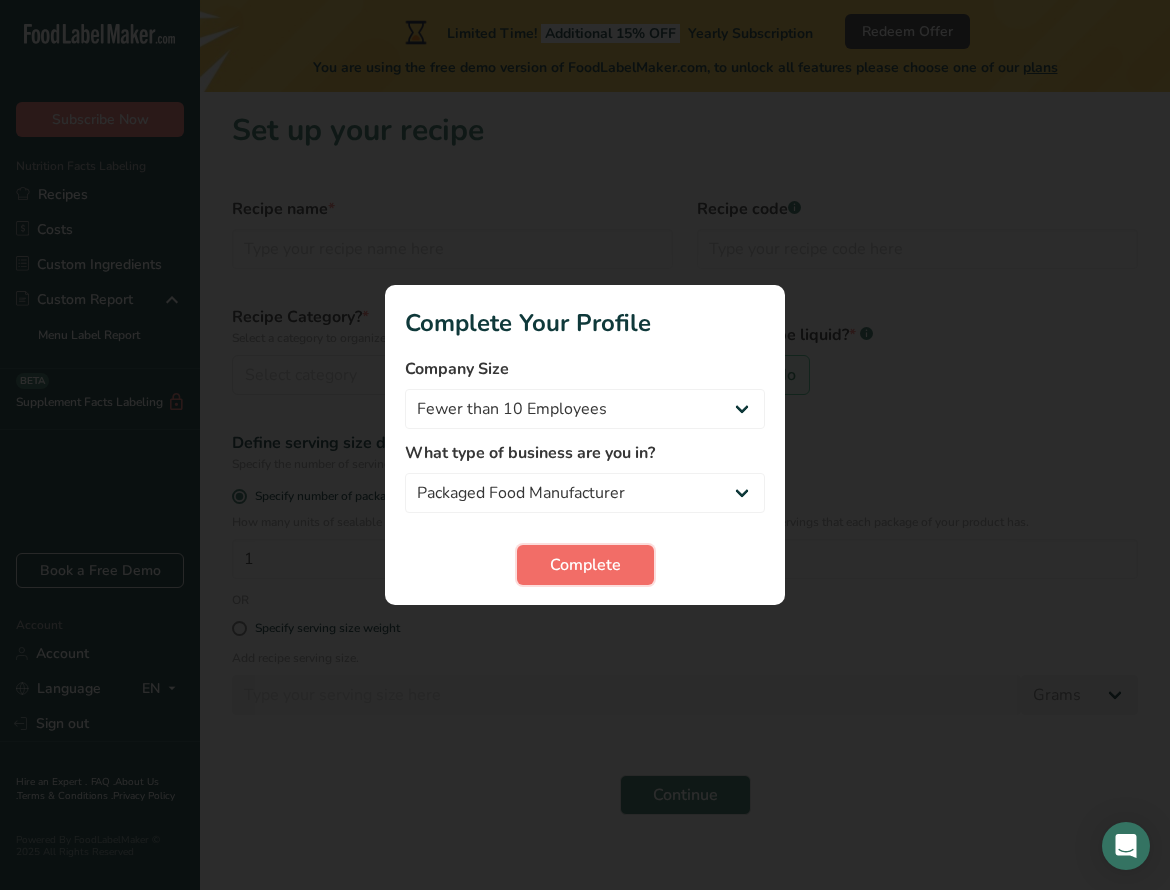 click on "Complete" at bounding box center [585, 565] 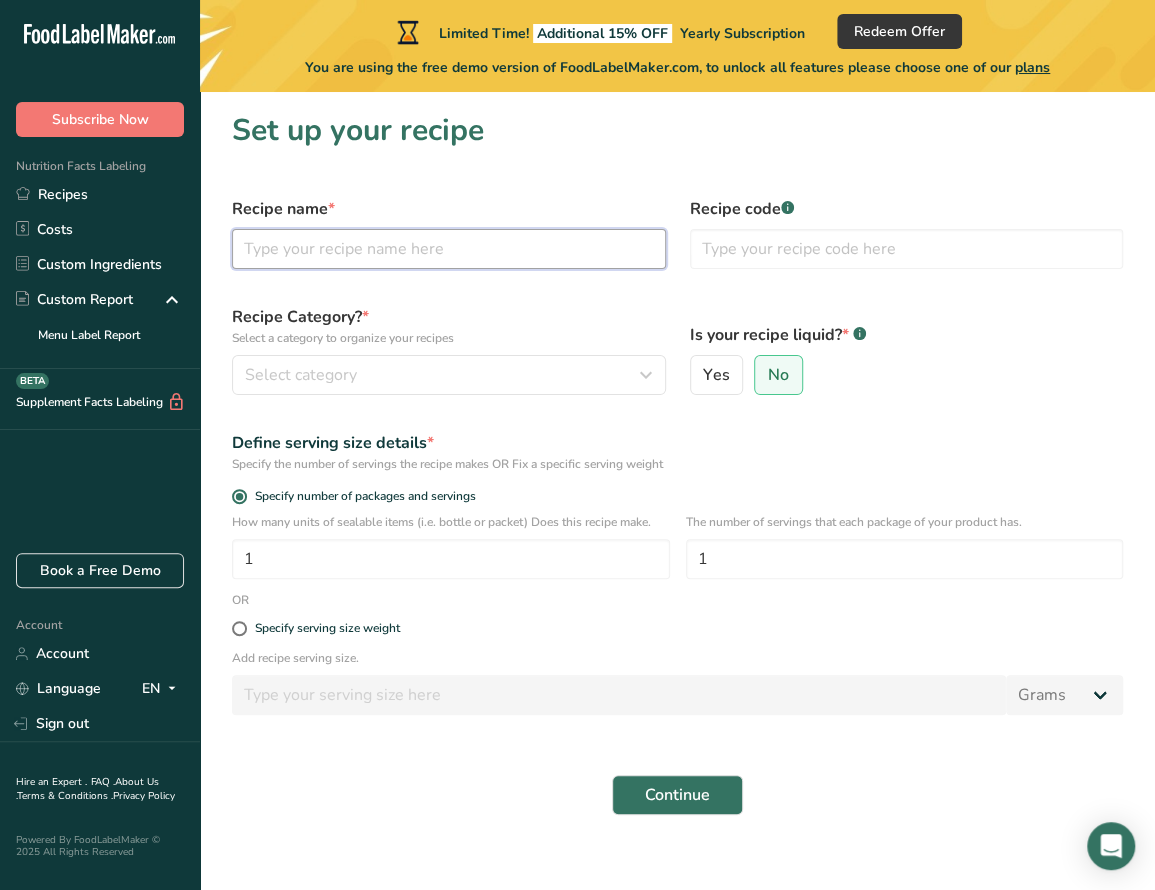 click at bounding box center [449, 249] 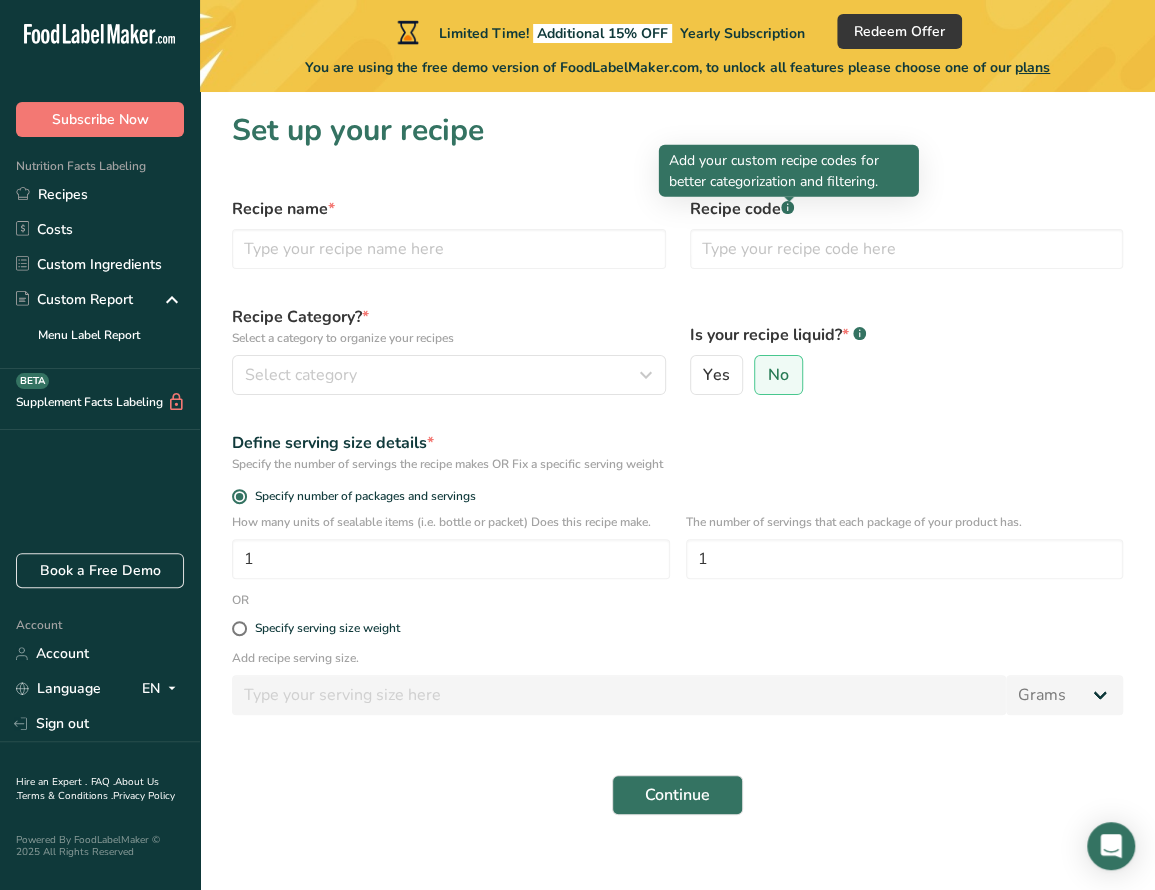 click 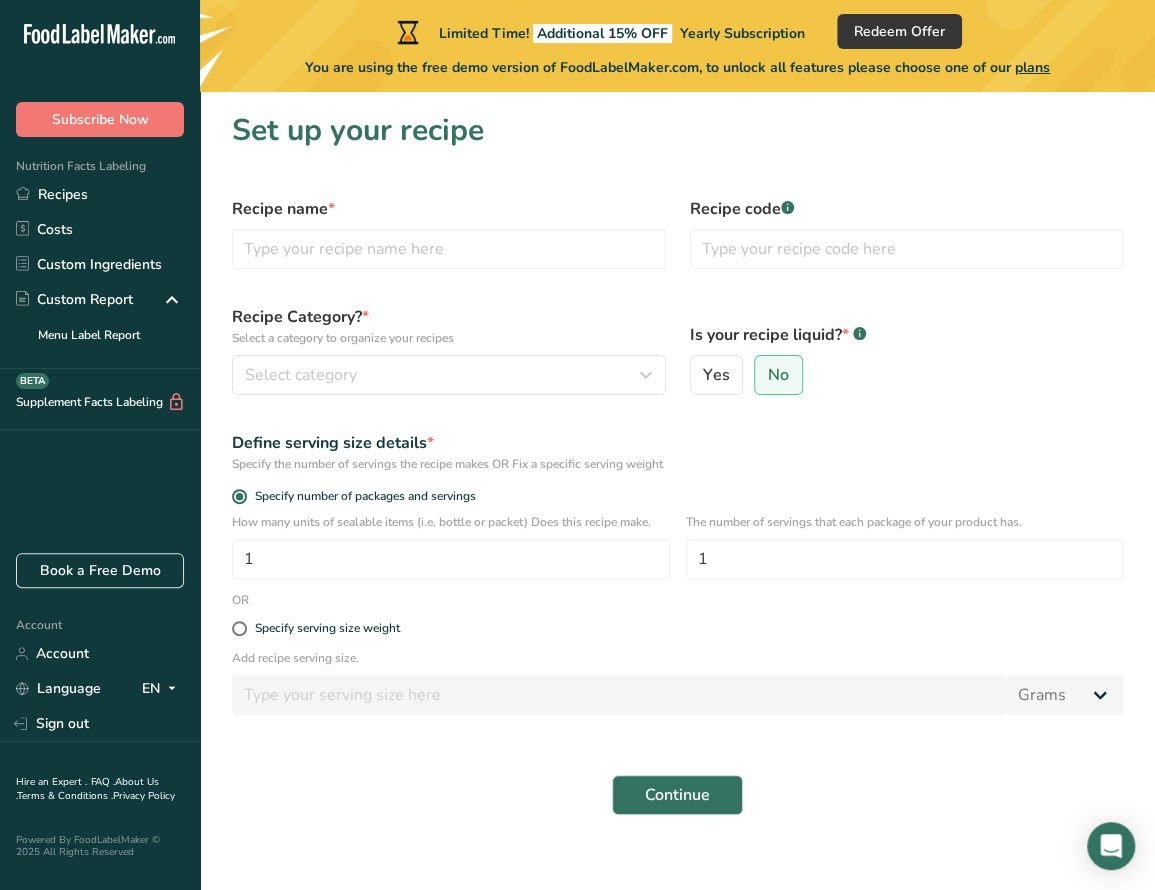click 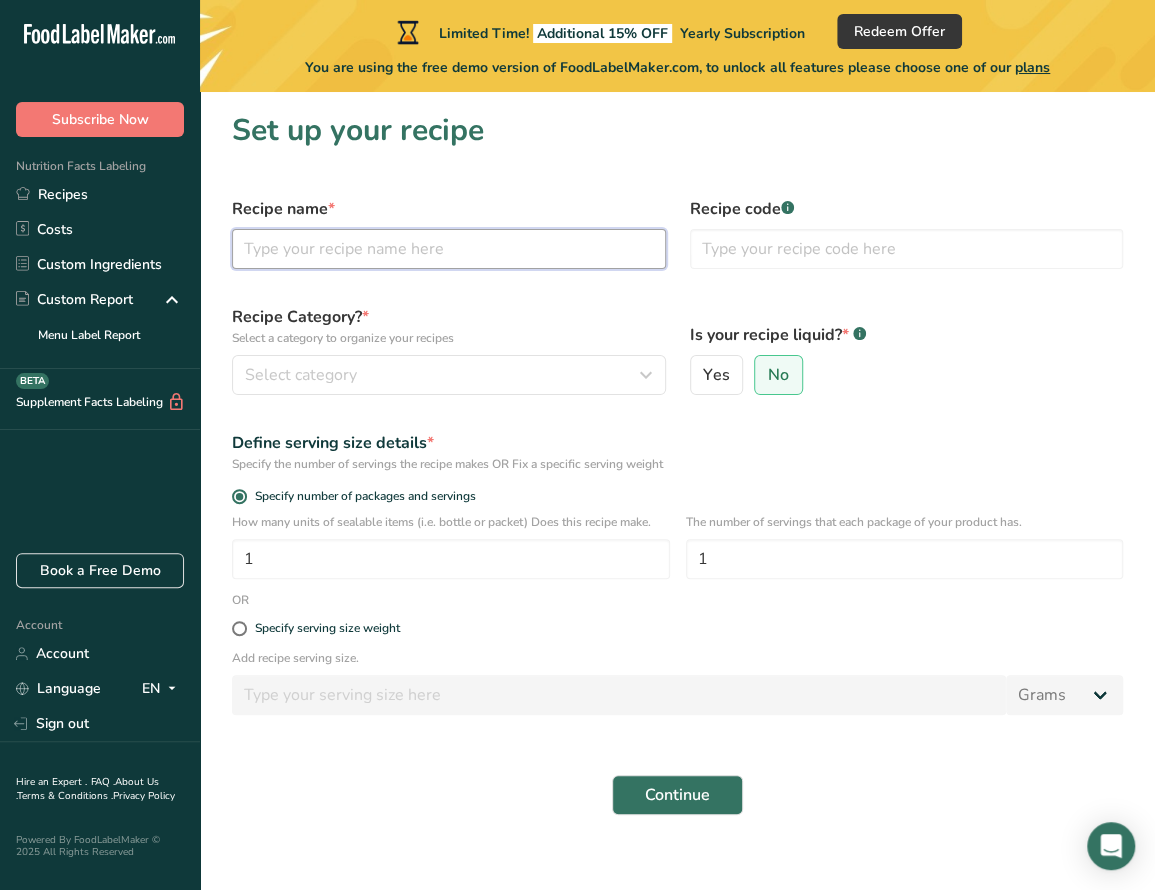 click at bounding box center (449, 249) 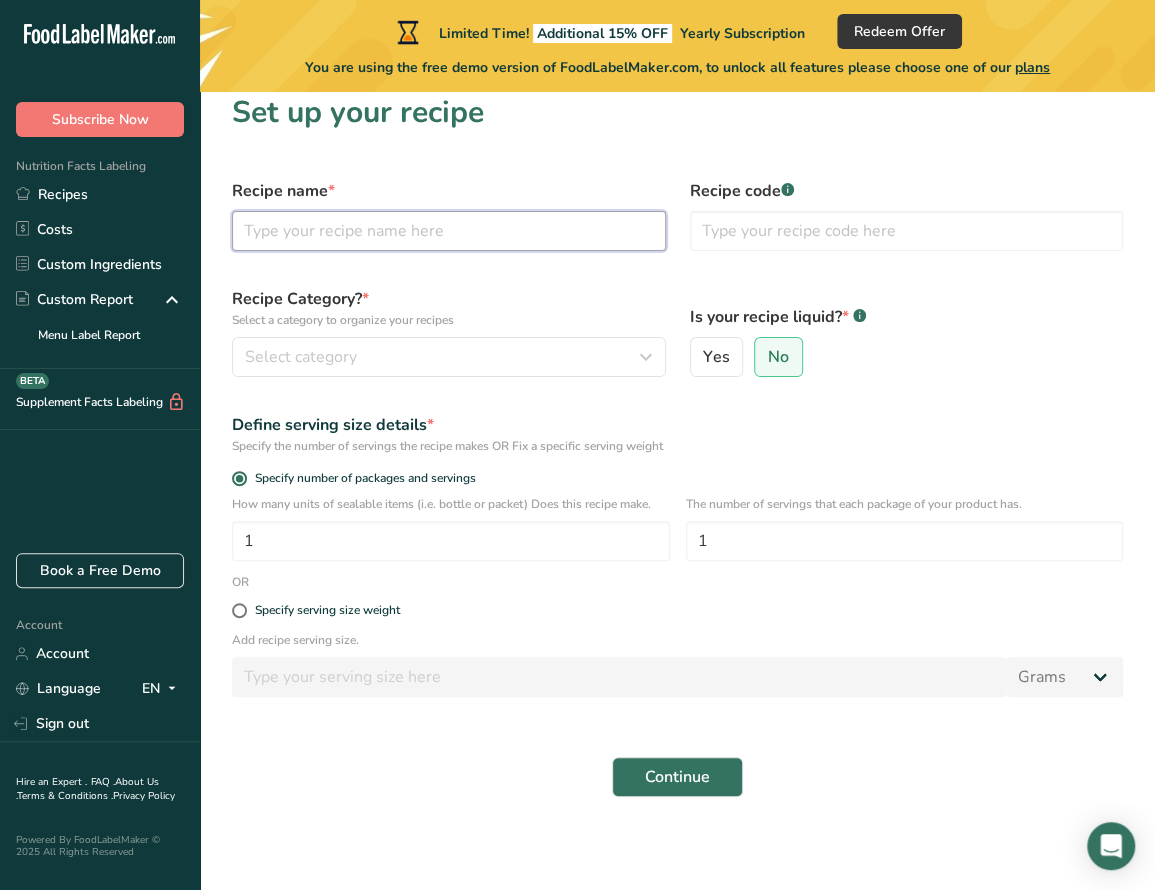 scroll, scrollTop: 0, scrollLeft: 0, axis: both 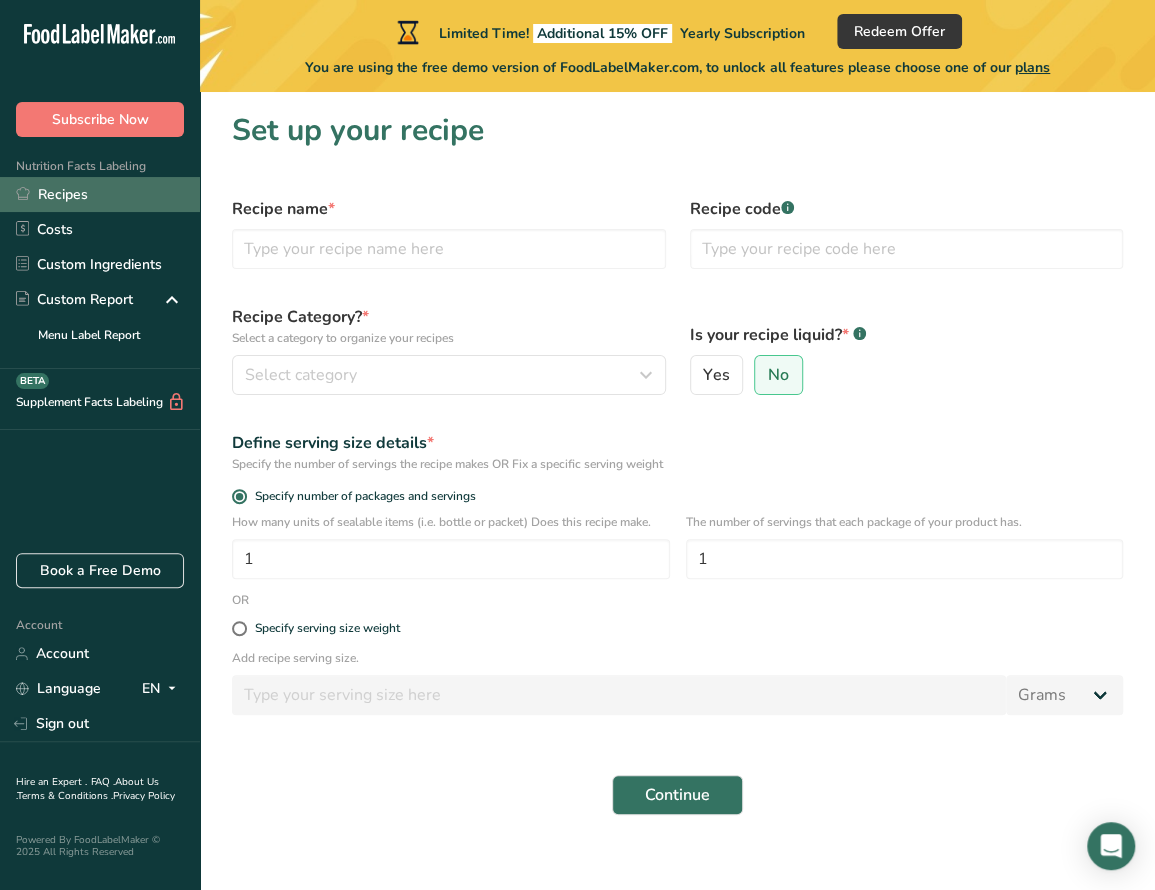 click on "Recipes" at bounding box center [100, 194] 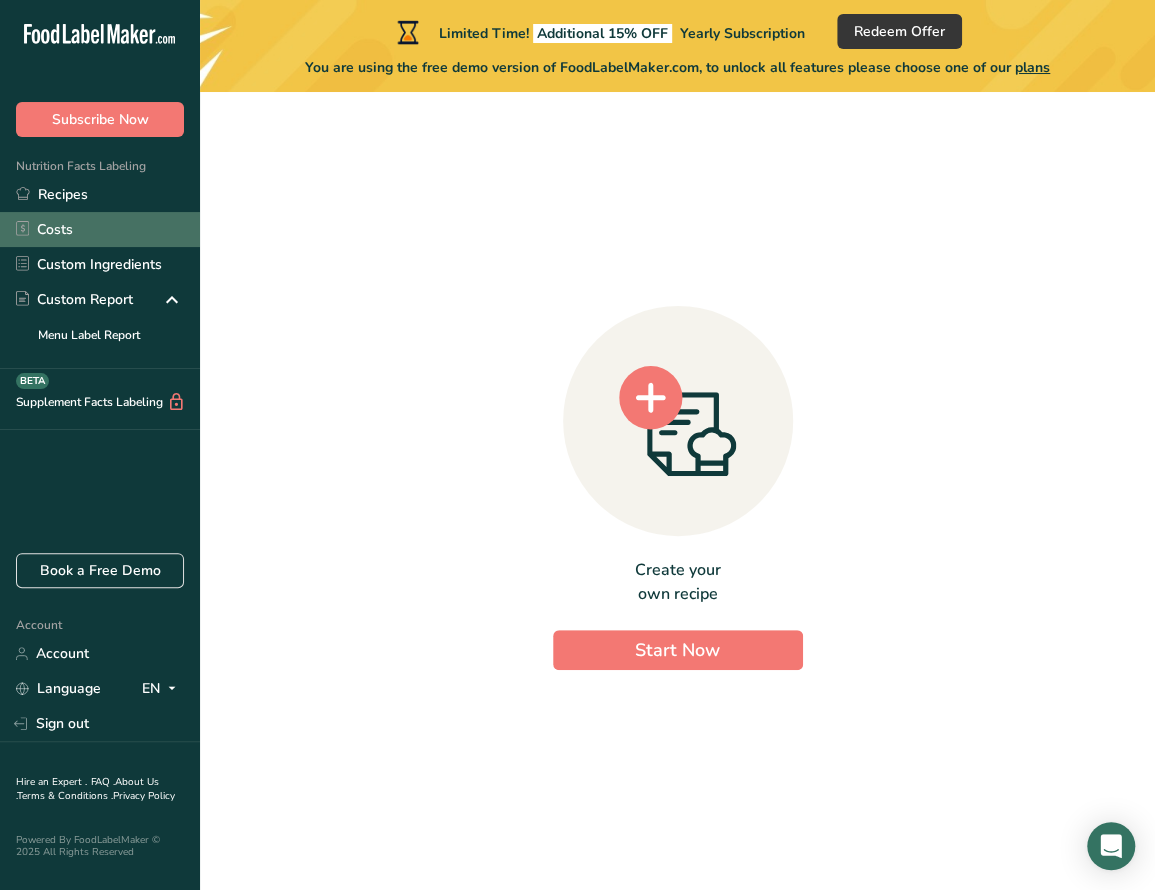 click on "Costs" at bounding box center [100, 229] 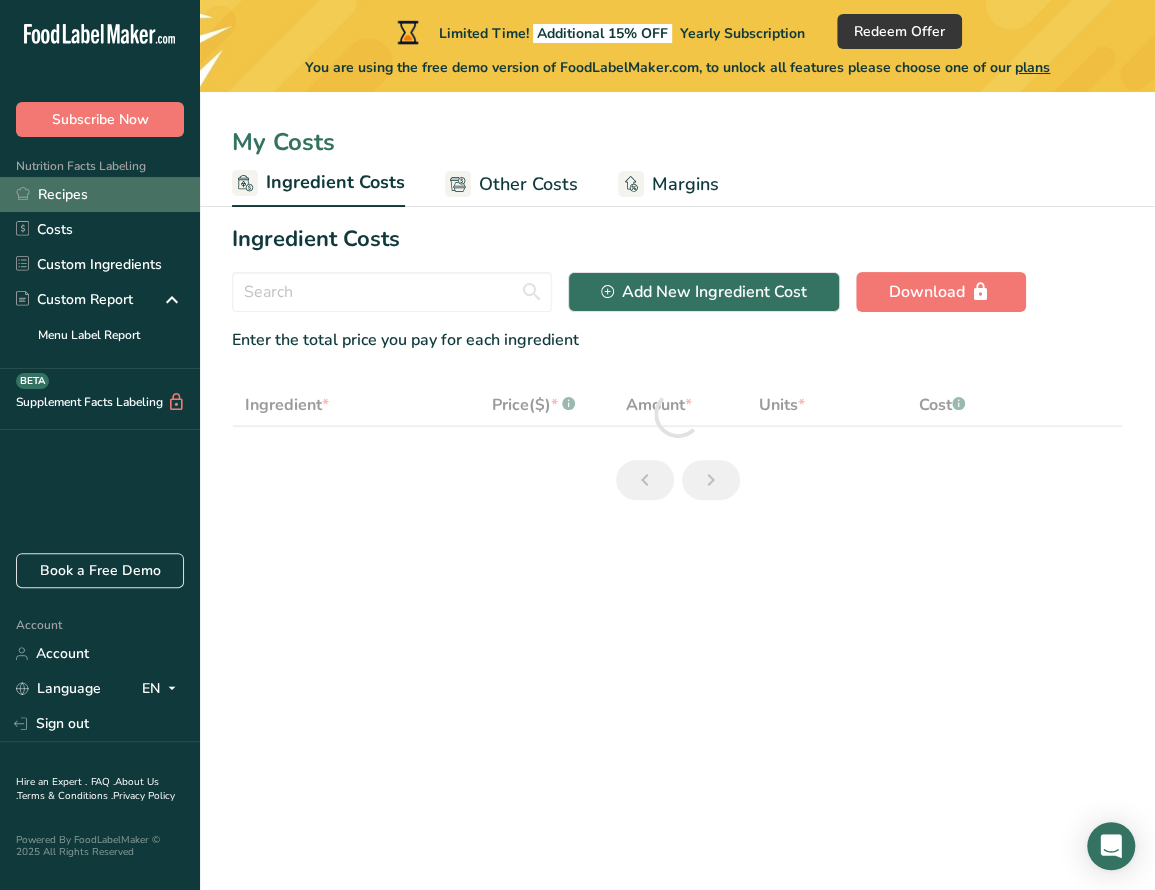 select on "1" 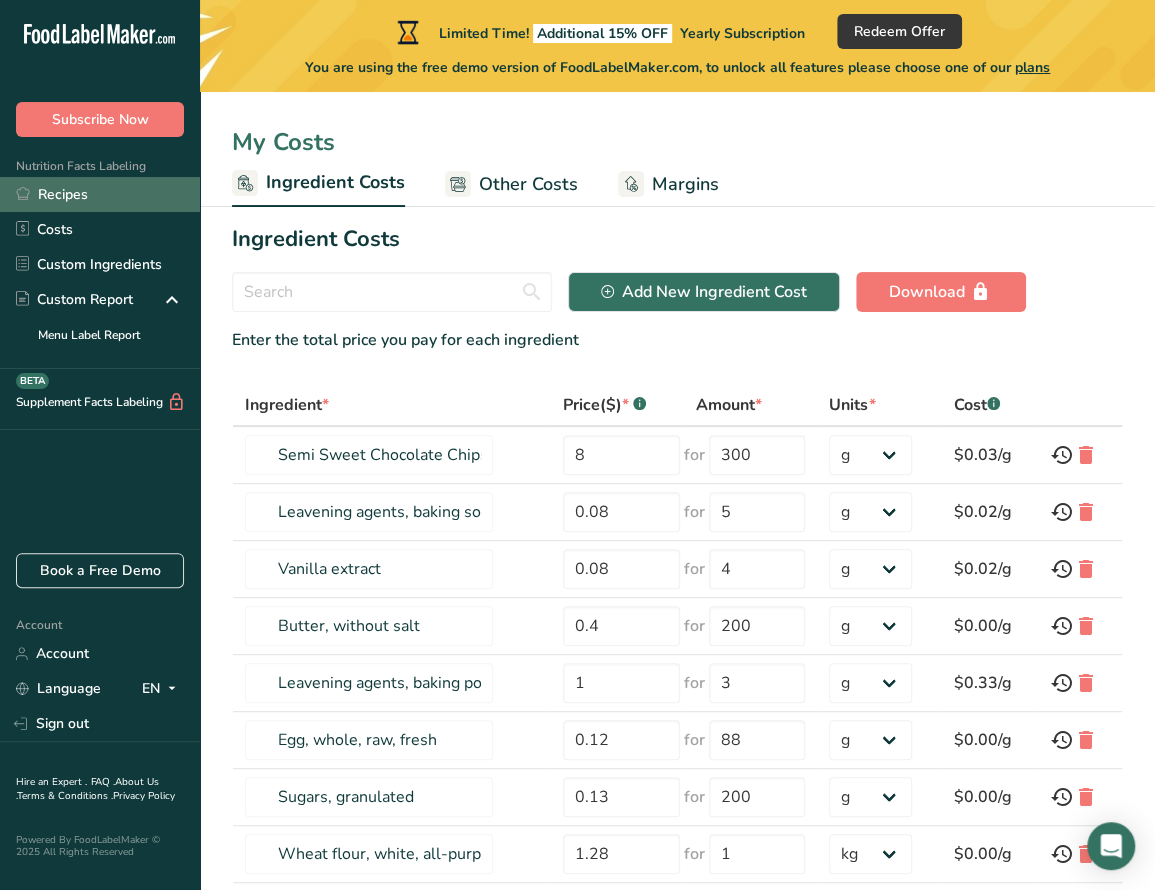 click on "Recipes" at bounding box center (100, 194) 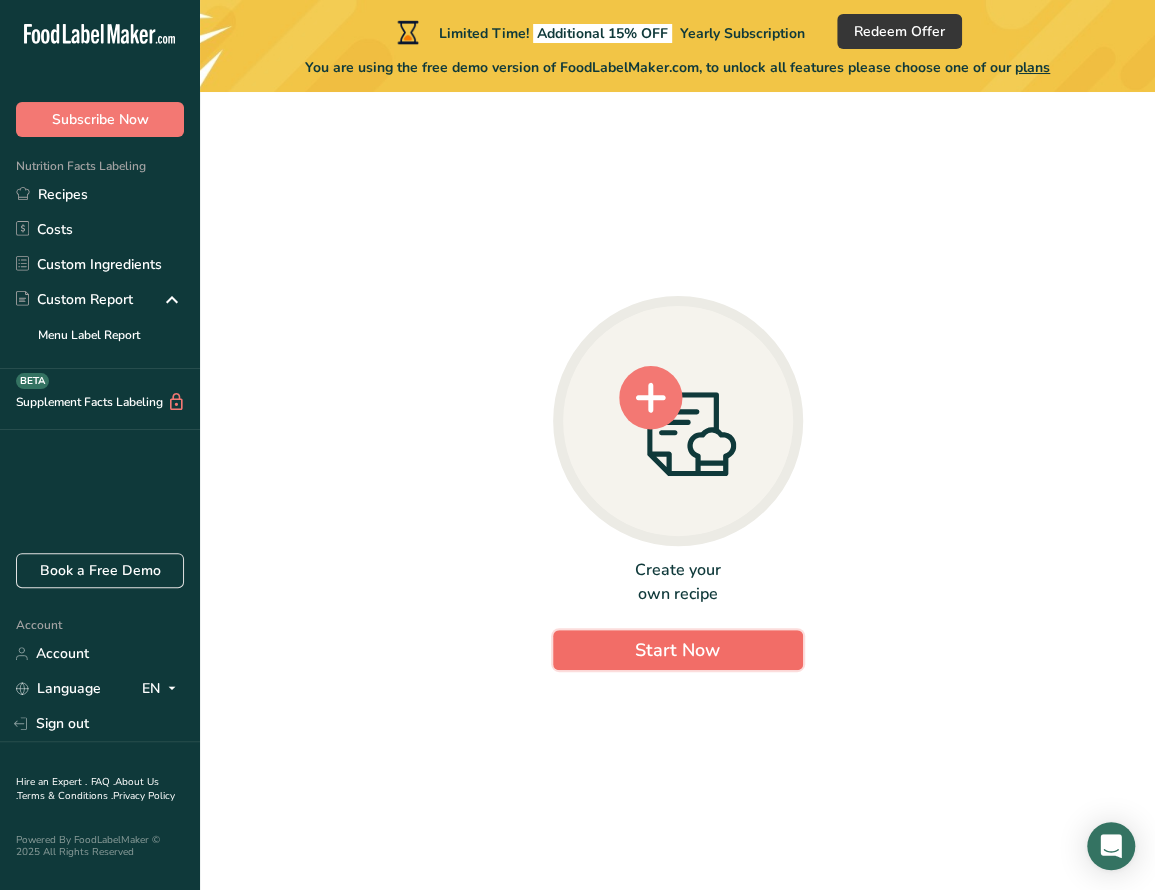 click on "Start Now" at bounding box center (677, 650) 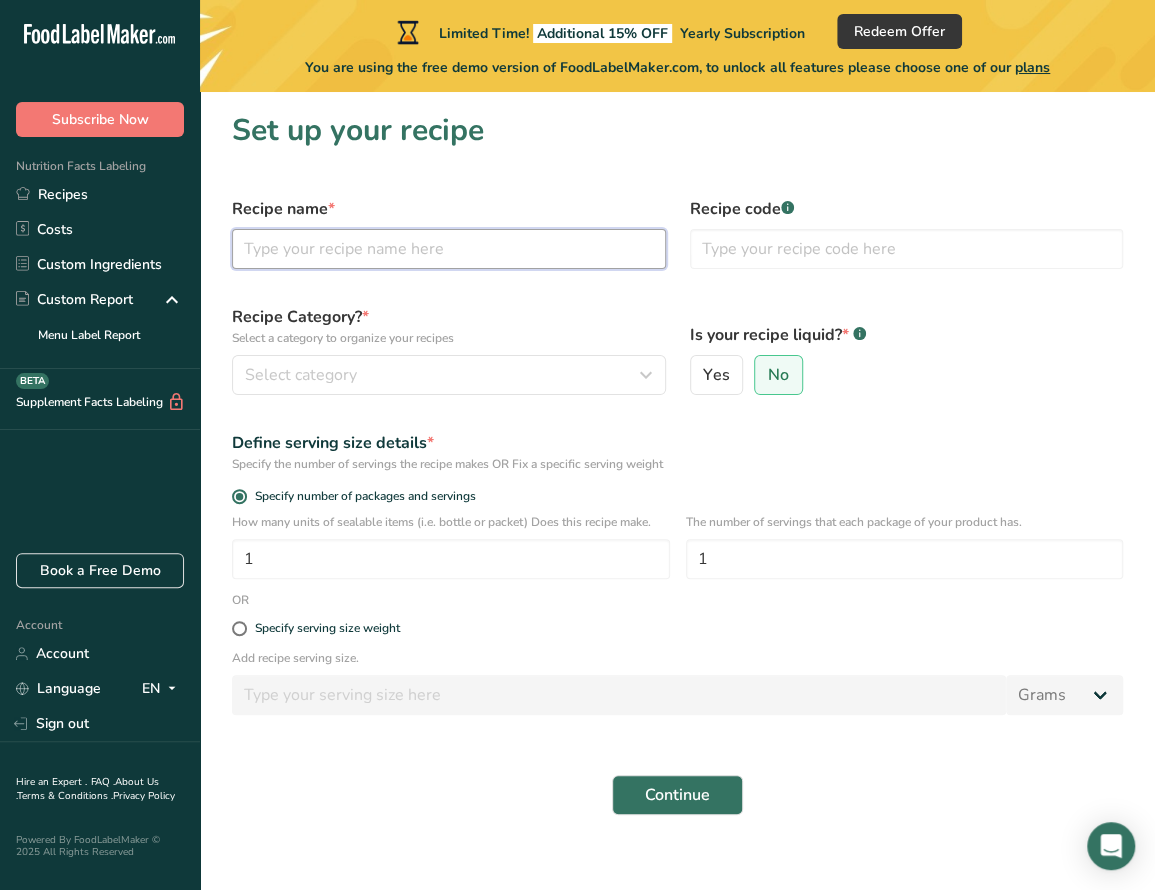 click at bounding box center (449, 249) 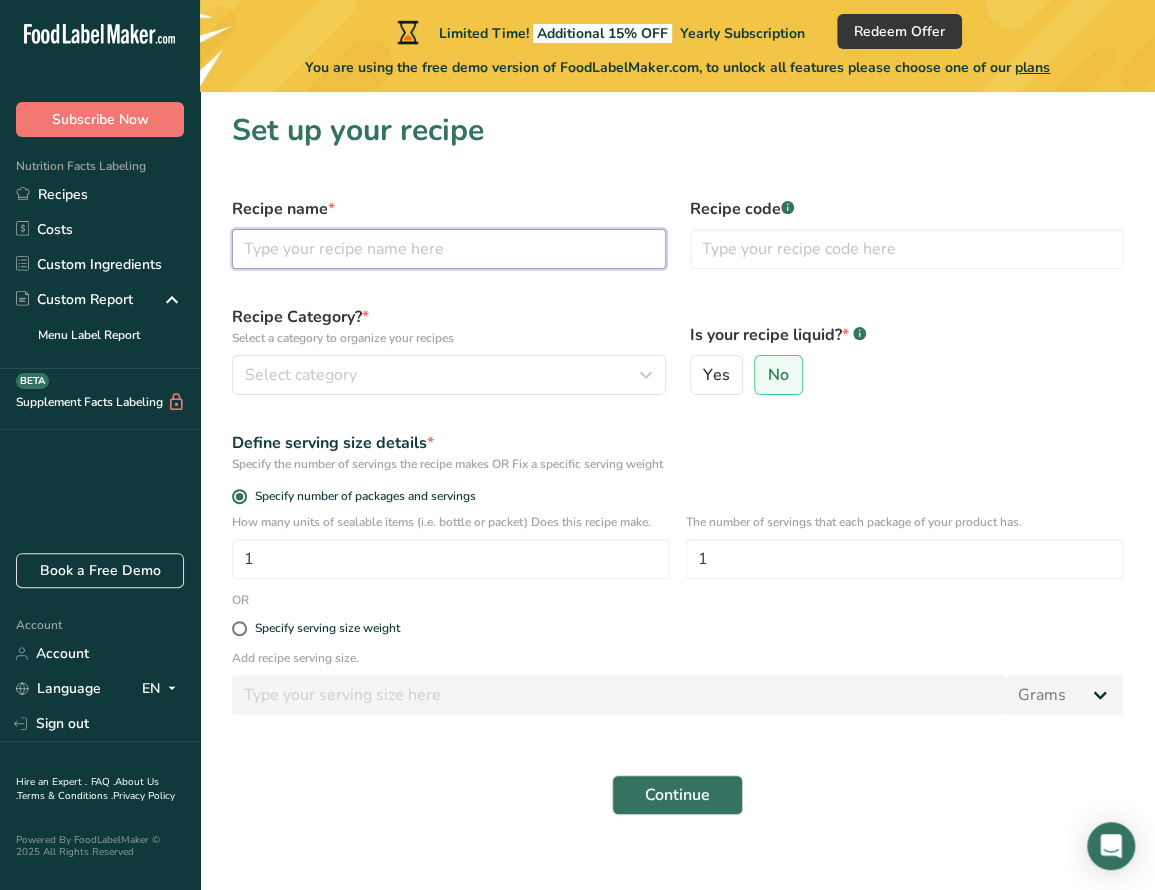 click at bounding box center (449, 249) 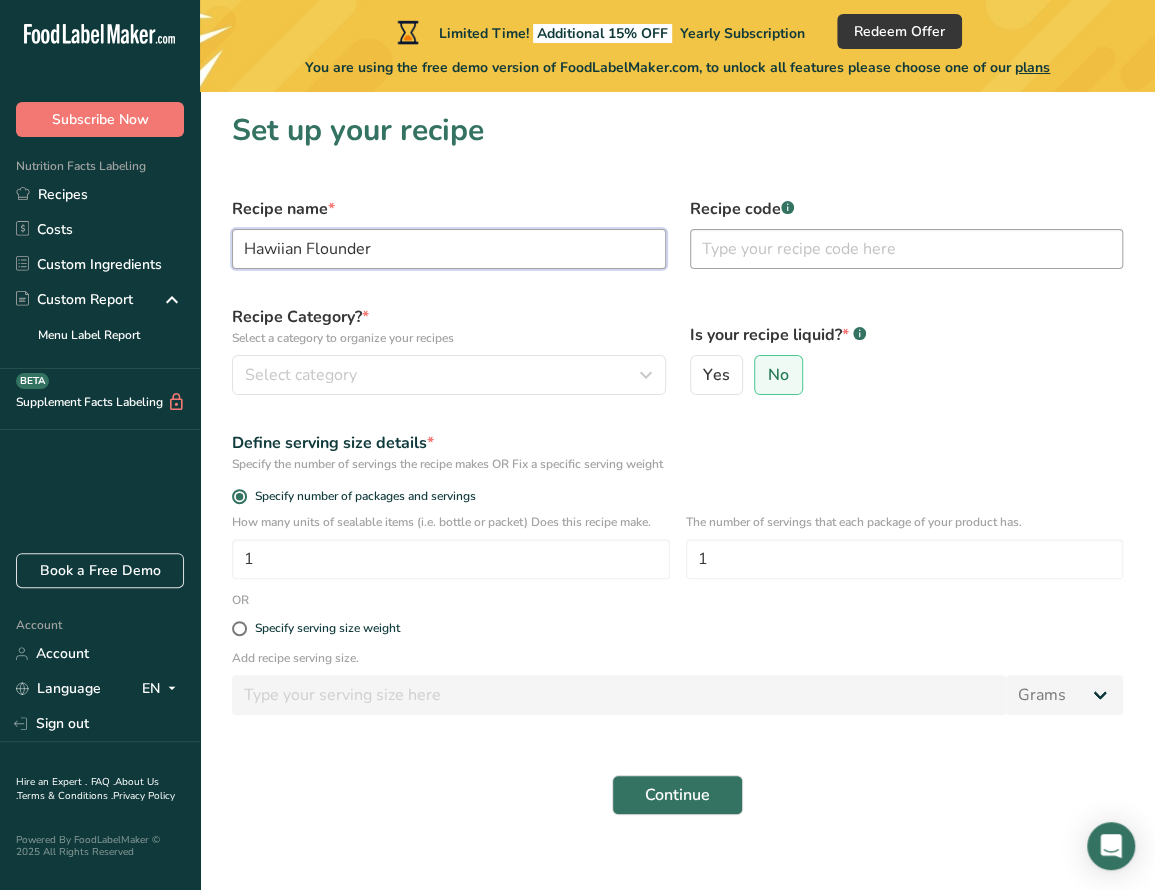 type on "Hawiian Flounder" 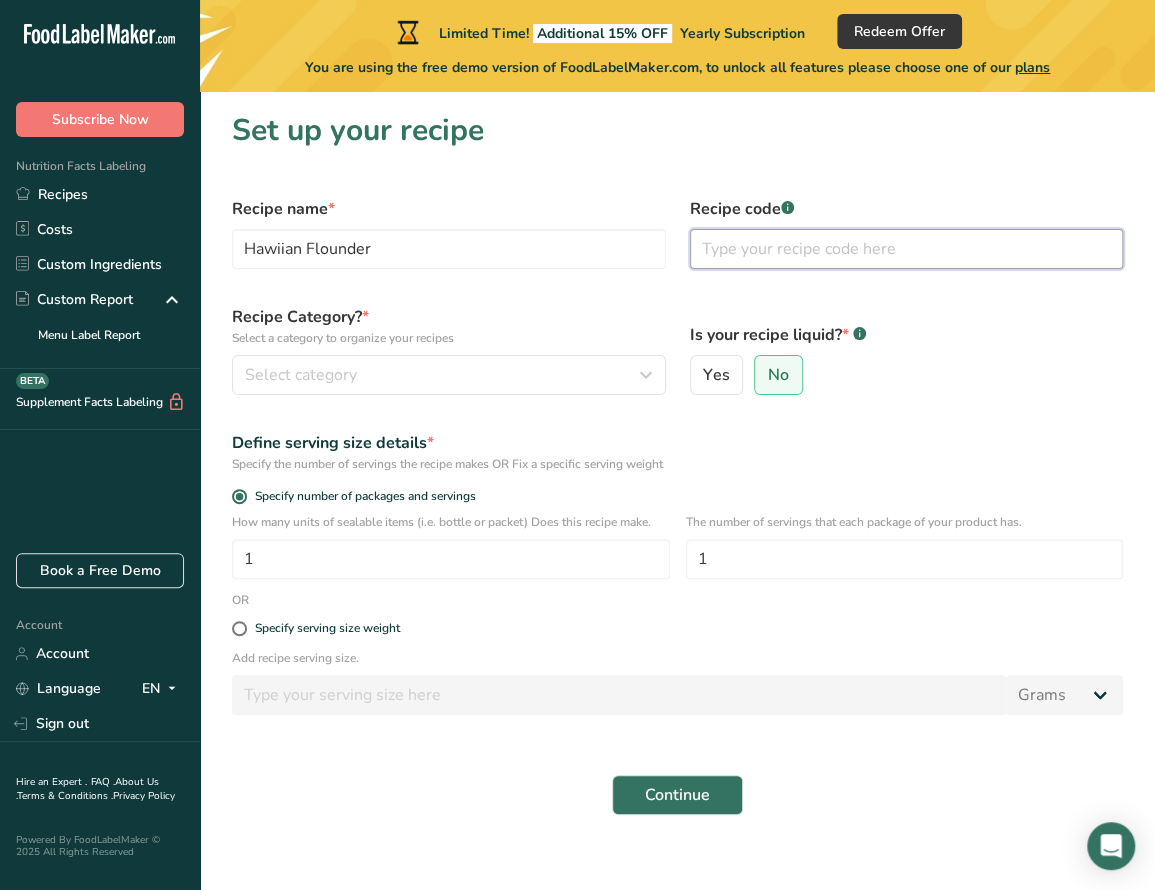 click at bounding box center [907, 249] 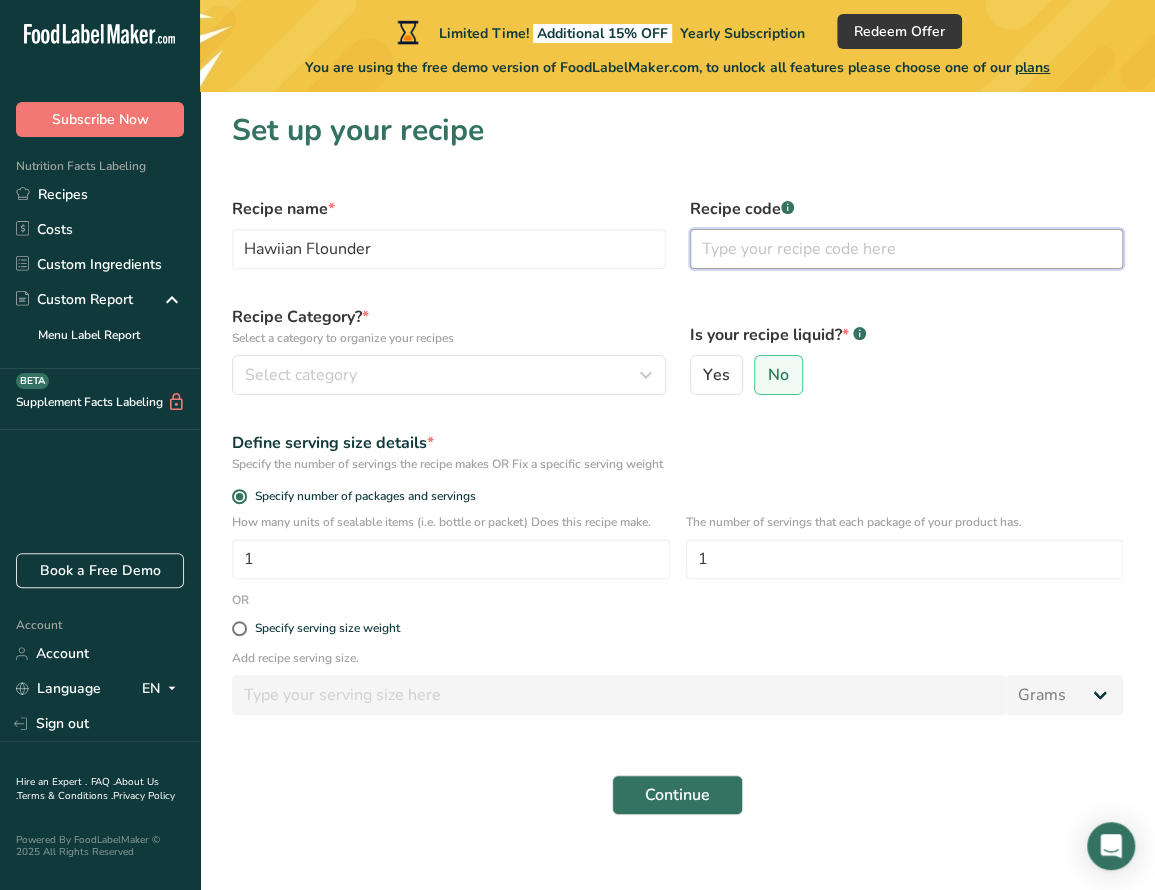 type on "3" 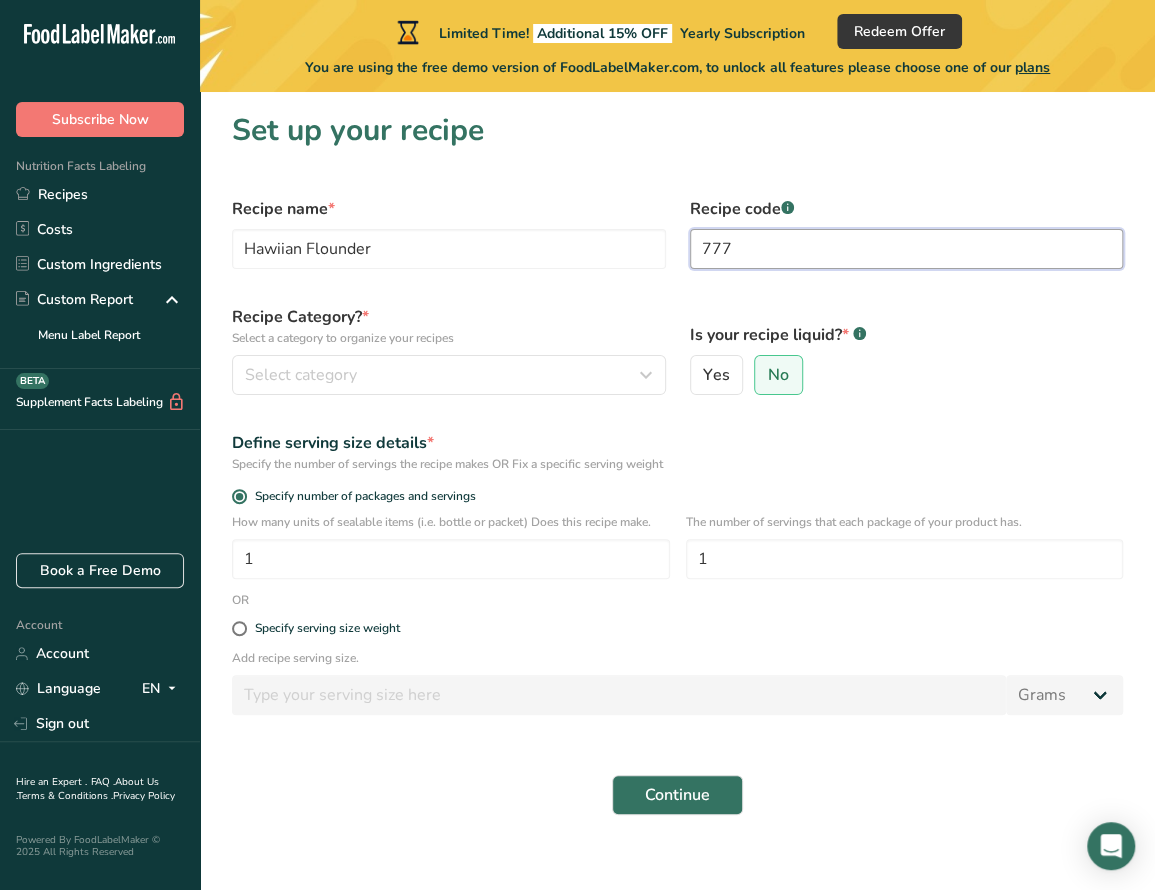 type on "777" 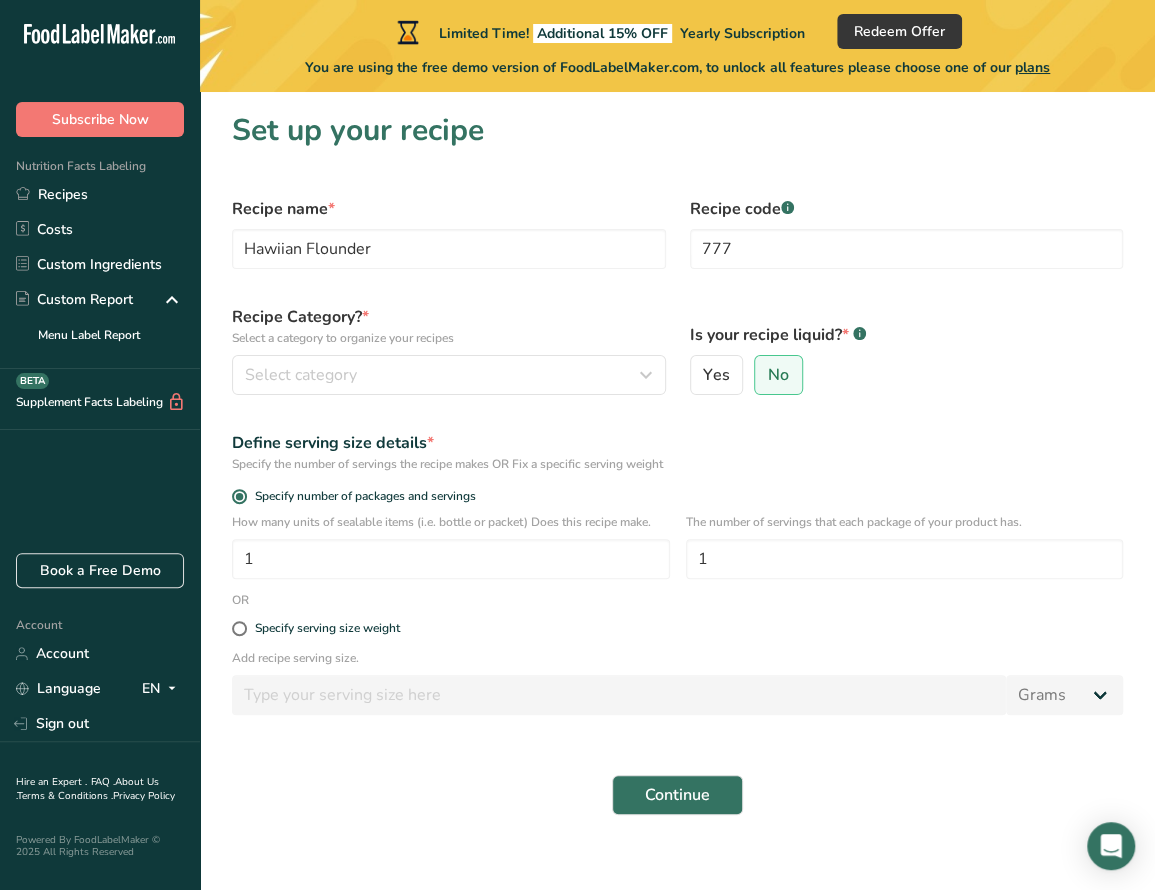 click on "Define serving size details *" at bounding box center (677, 443) 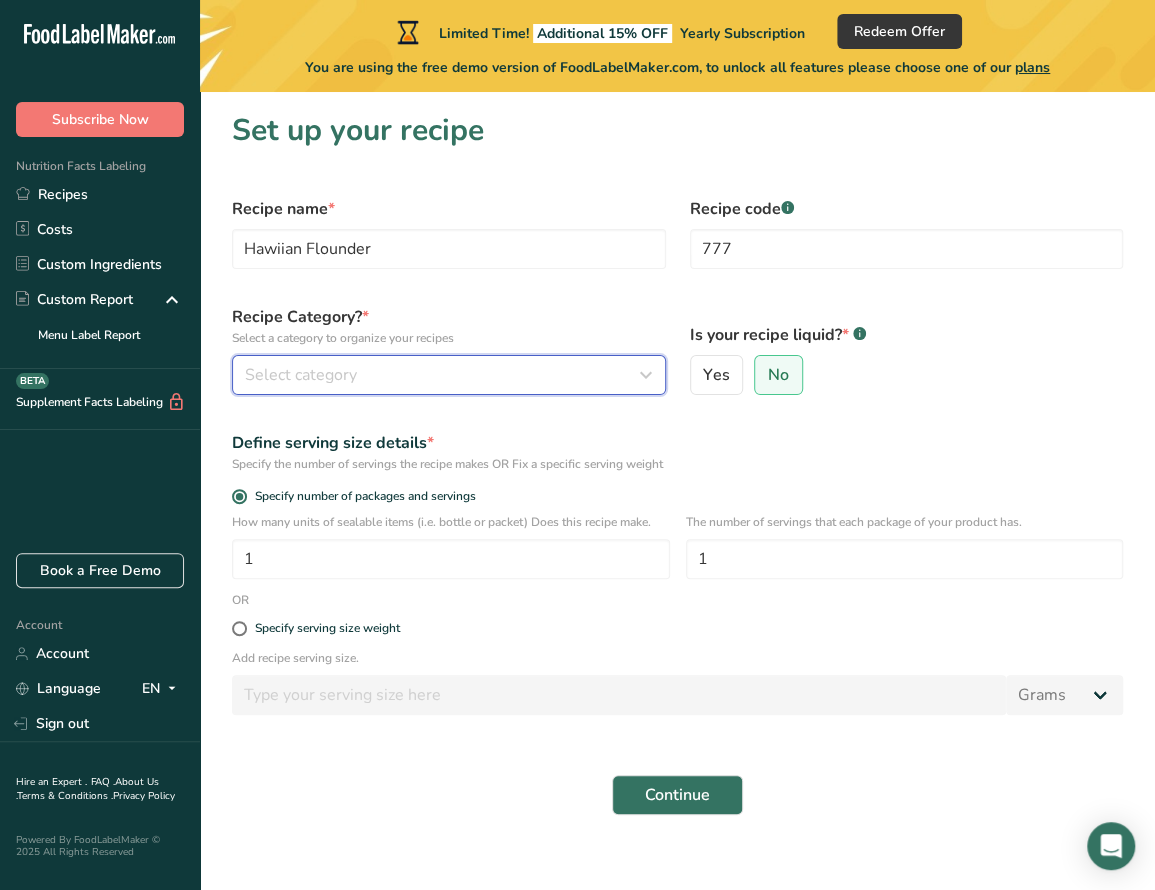 click on "Select category" at bounding box center (301, 375) 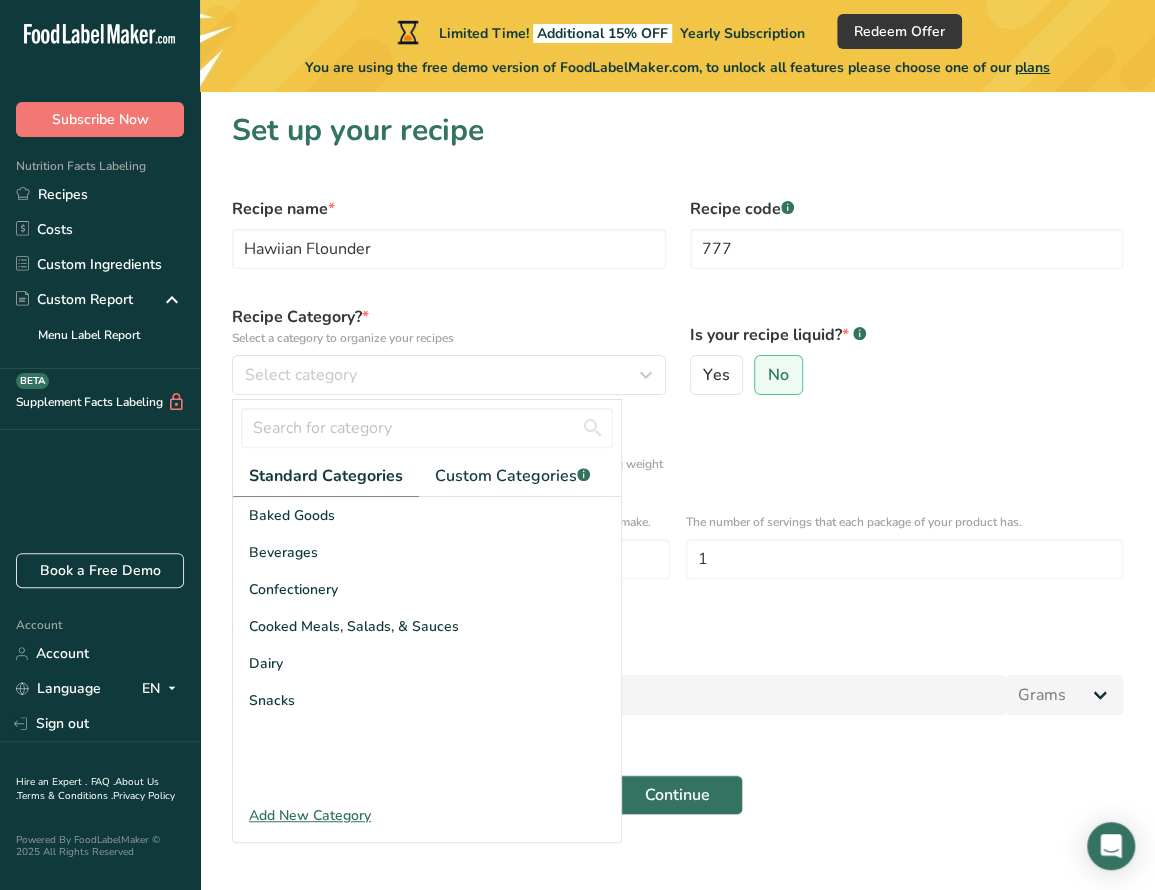 click on "Add New Category" at bounding box center (427, 815) 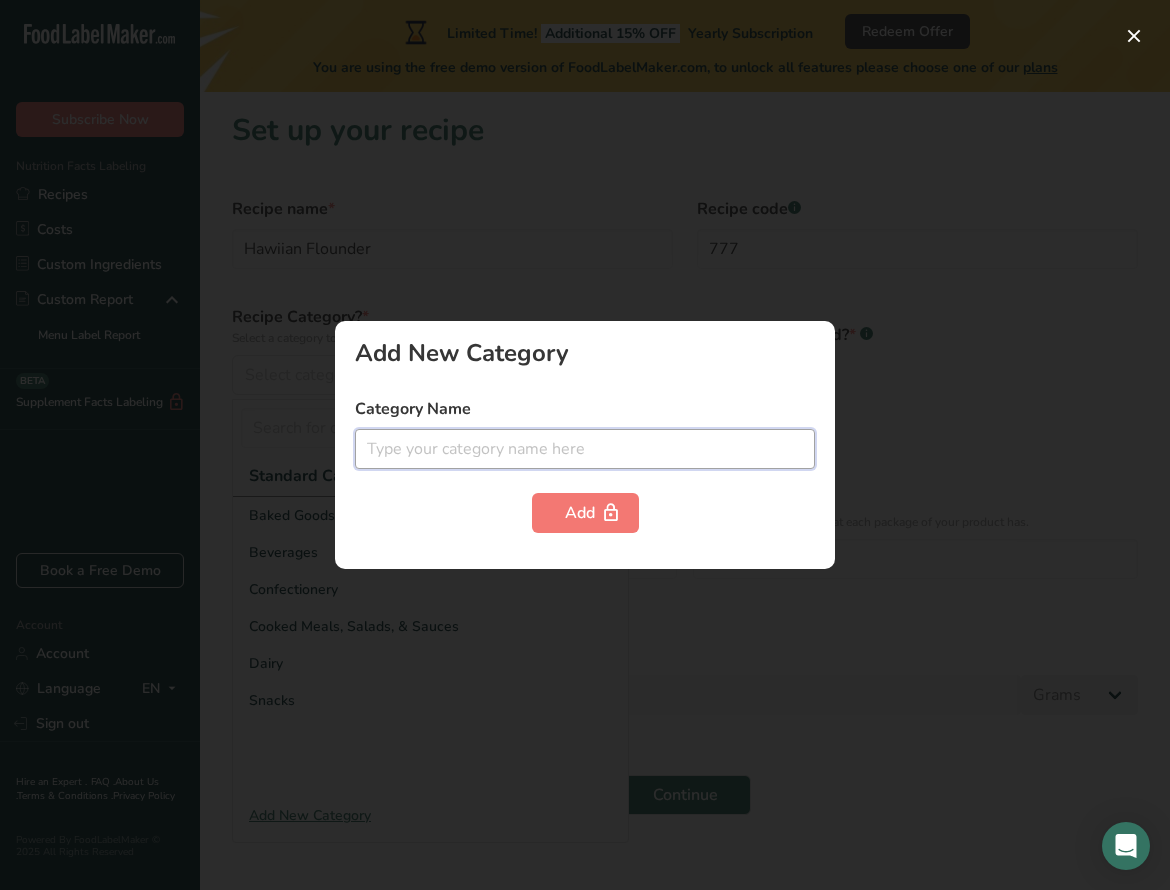 click at bounding box center [585, 449] 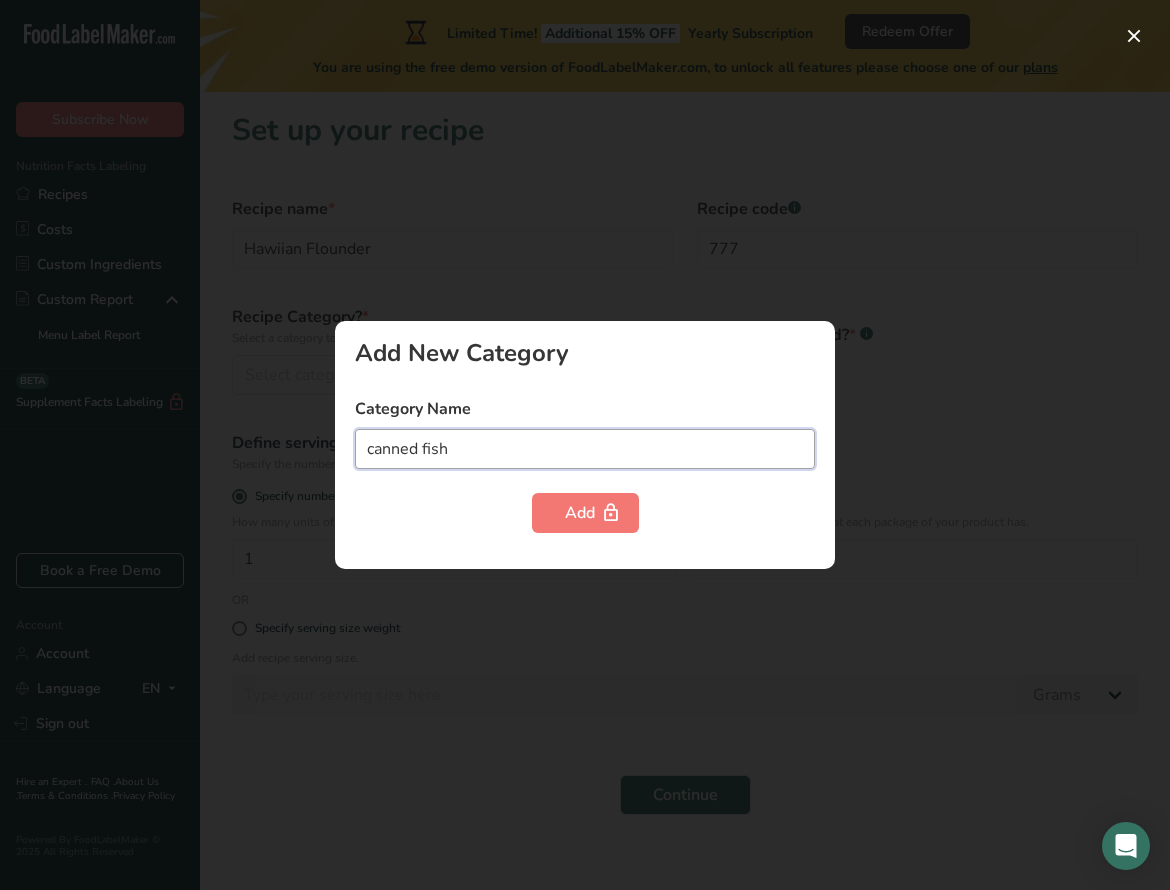 type on "canned fish" 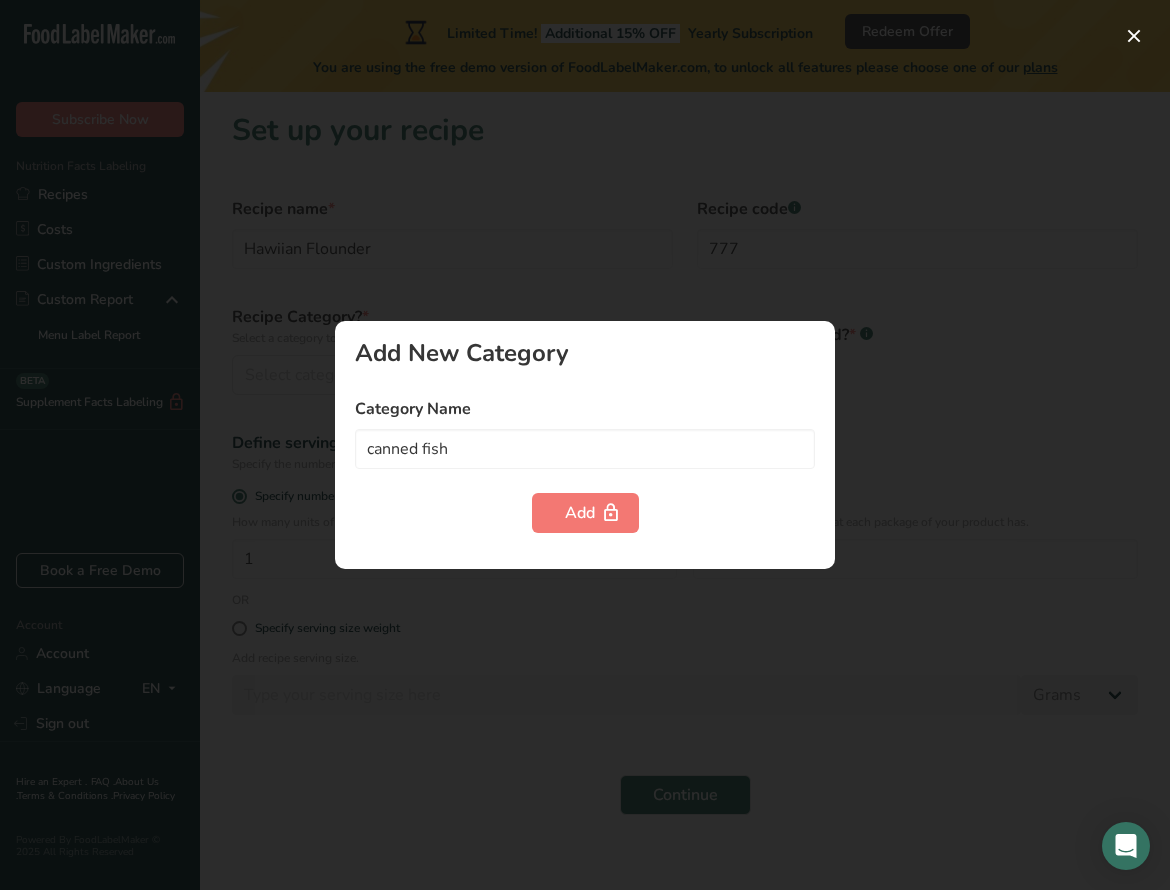 click on "Add New Category
Category Name canned fish
Add" at bounding box center [585, 445] 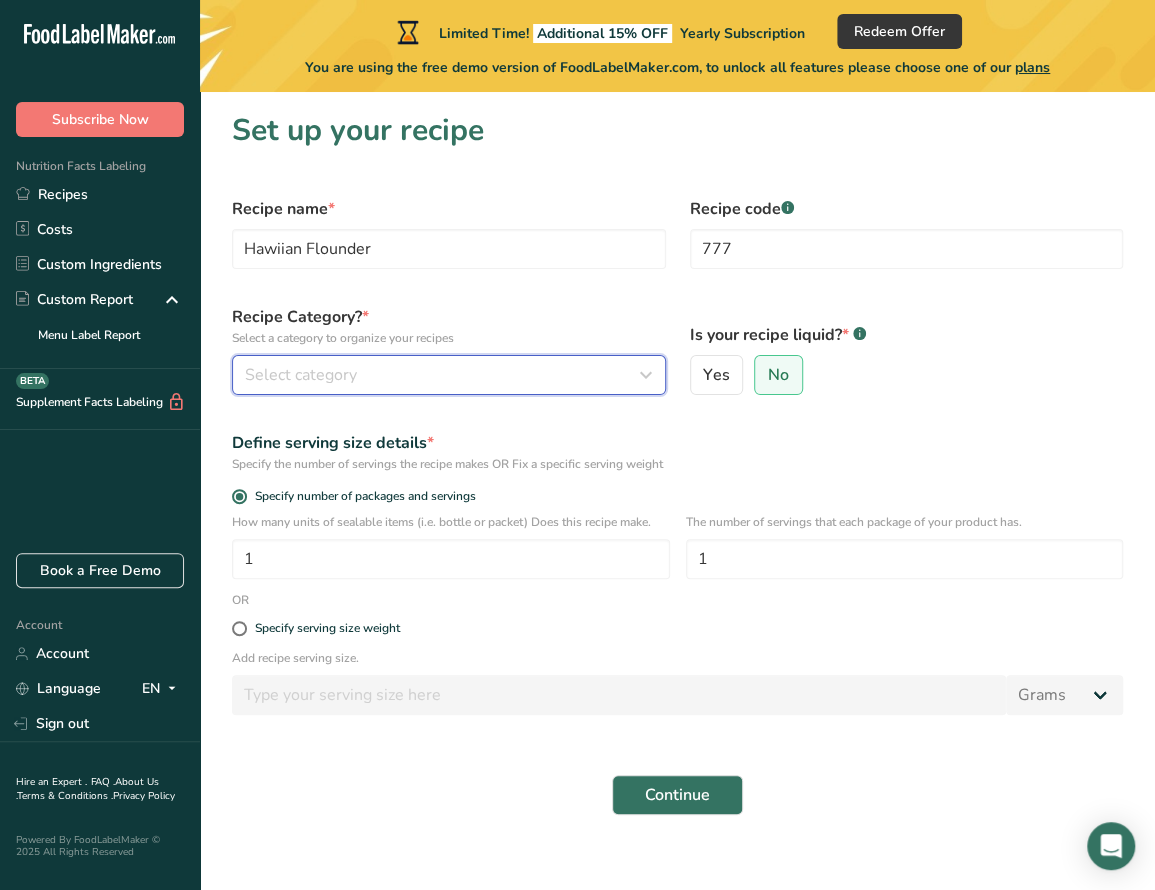 click at bounding box center [646, 375] 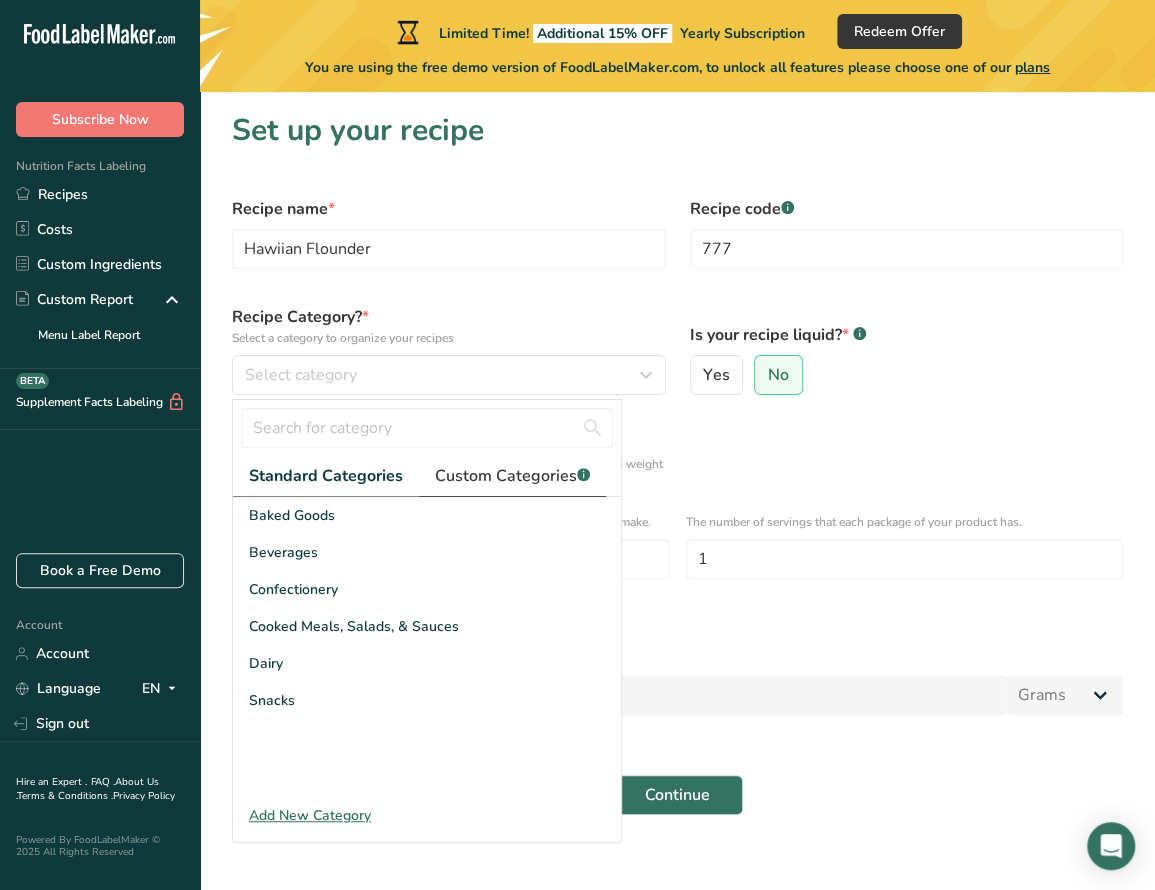 click on "Custom Categories
.a-a{fill:#347362;}.b-a{fill:#fff;}" at bounding box center [512, 476] 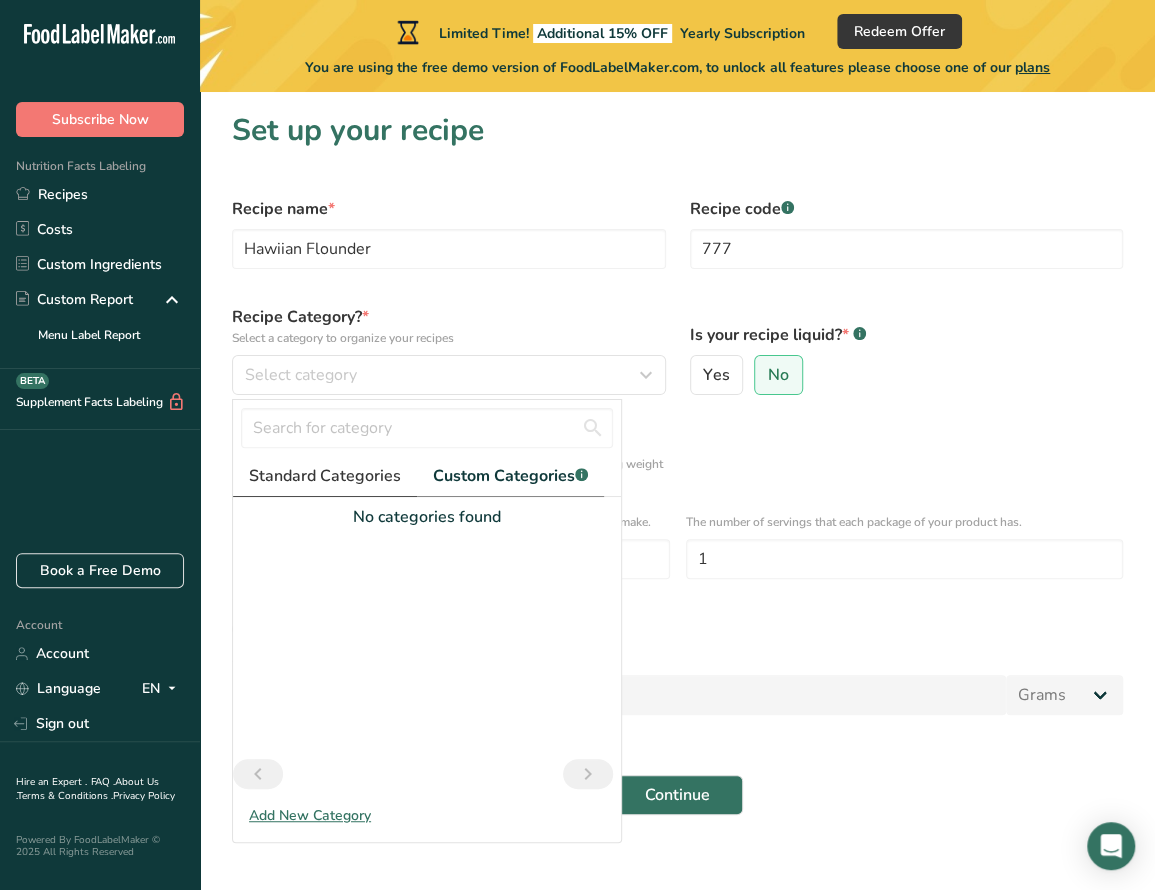 click on "Standard Categories" at bounding box center (325, 476) 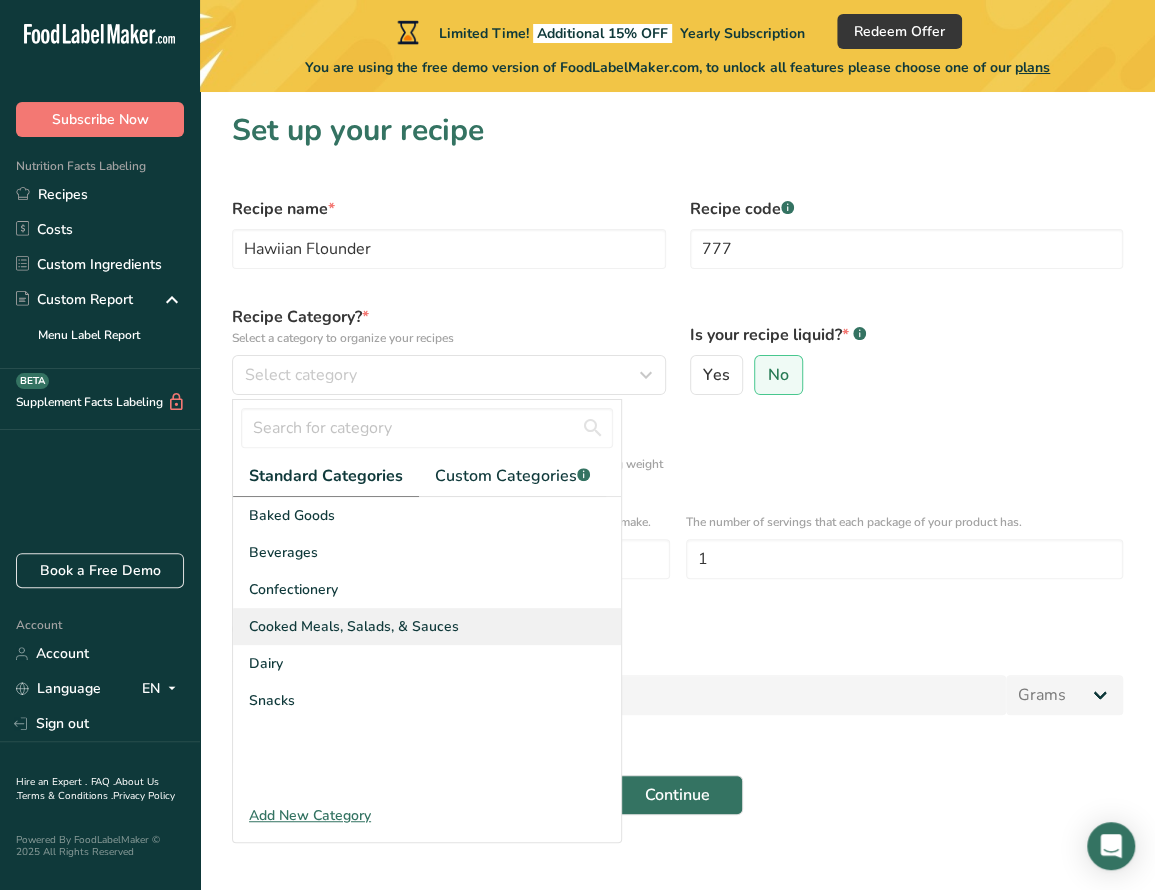 click on "Cooked Meals, Salads, & Sauces" at bounding box center [354, 626] 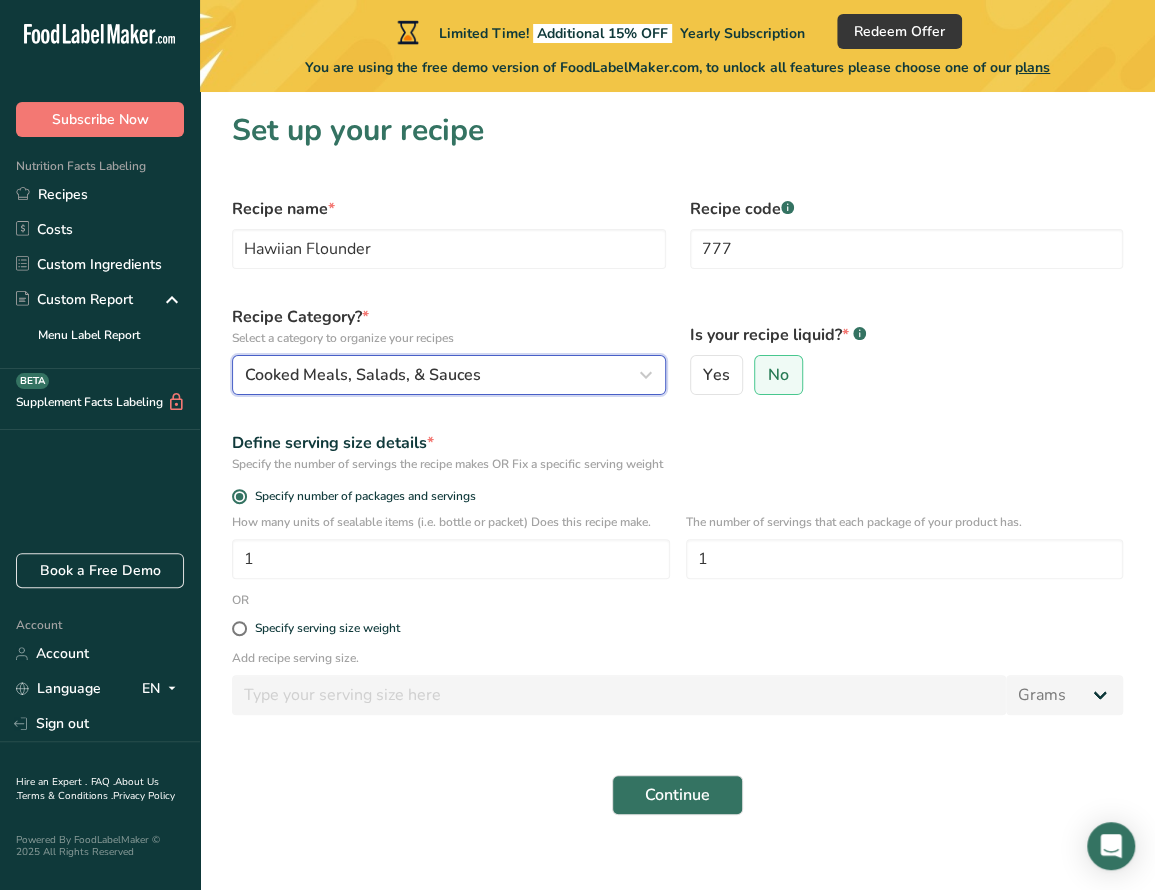 click at bounding box center (646, 375) 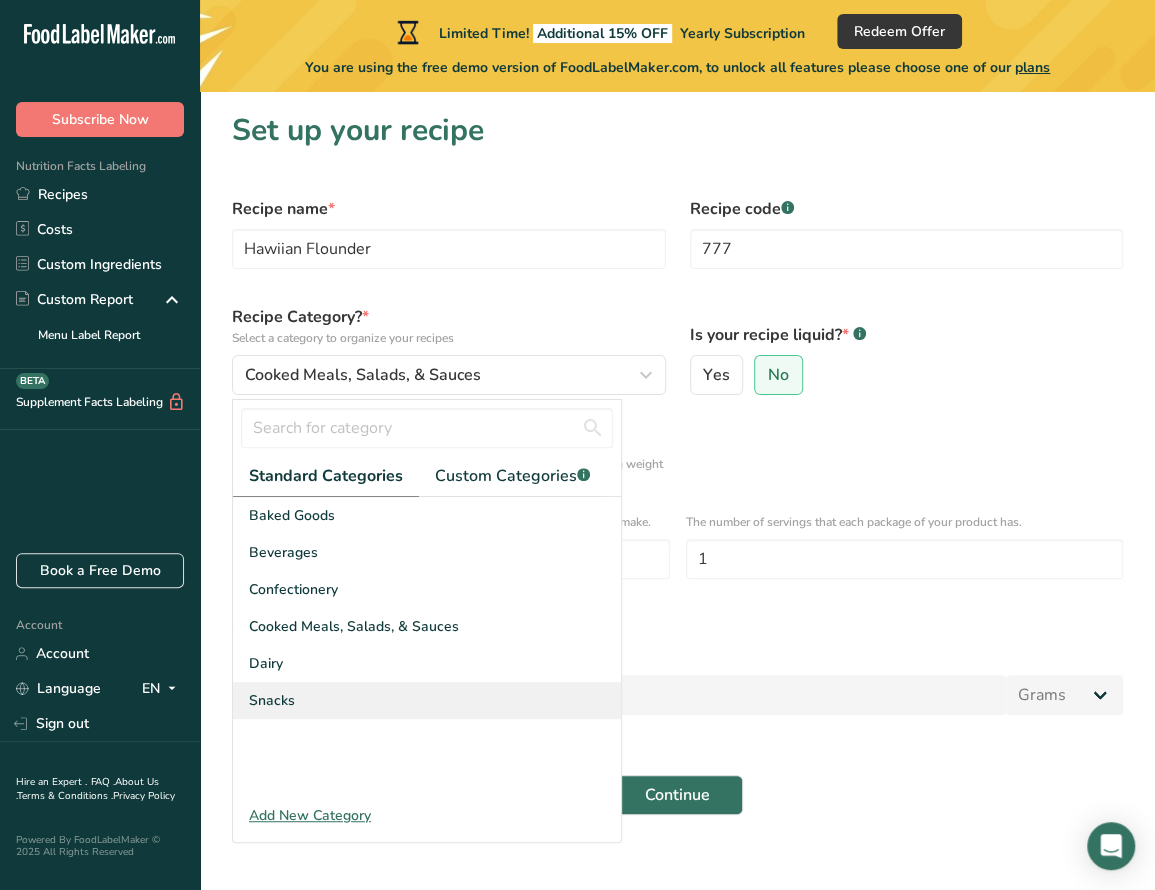 click on "Snacks" at bounding box center (427, 700) 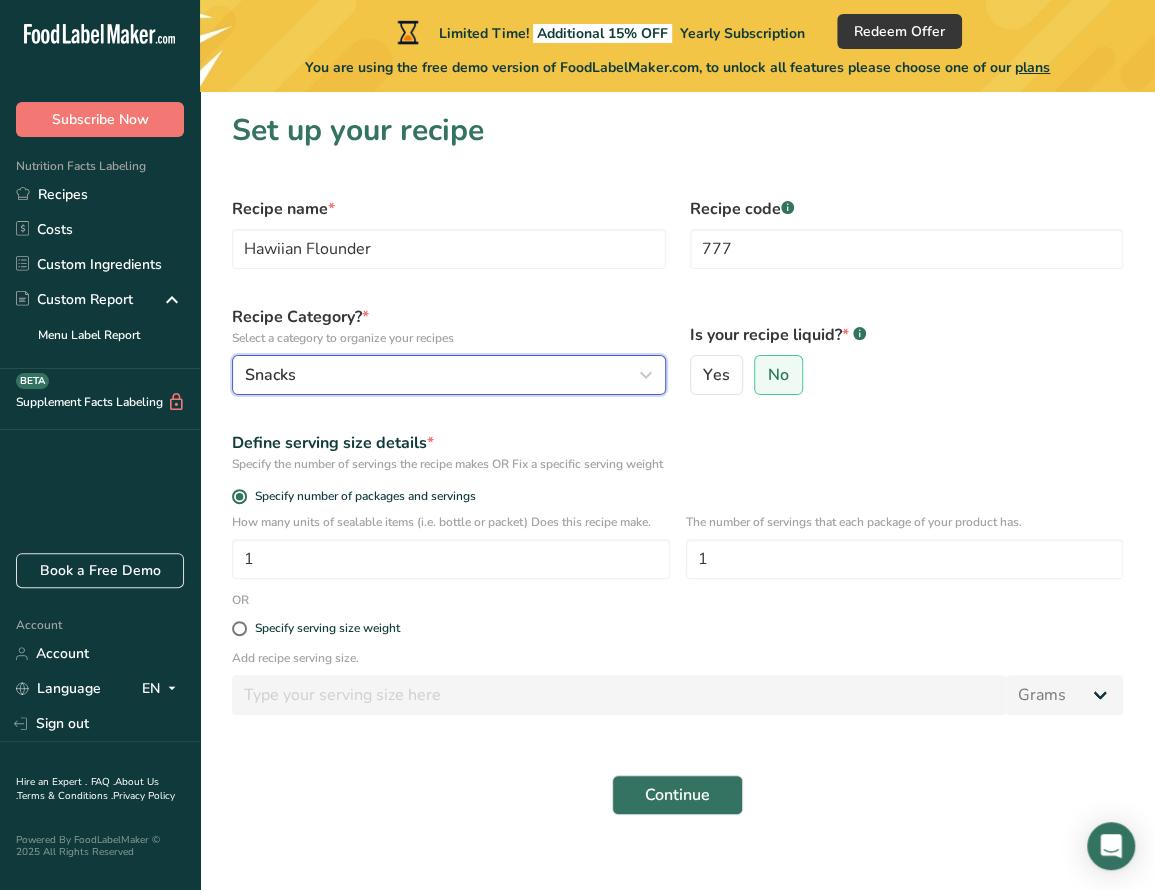 click at bounding box center [646, 375] 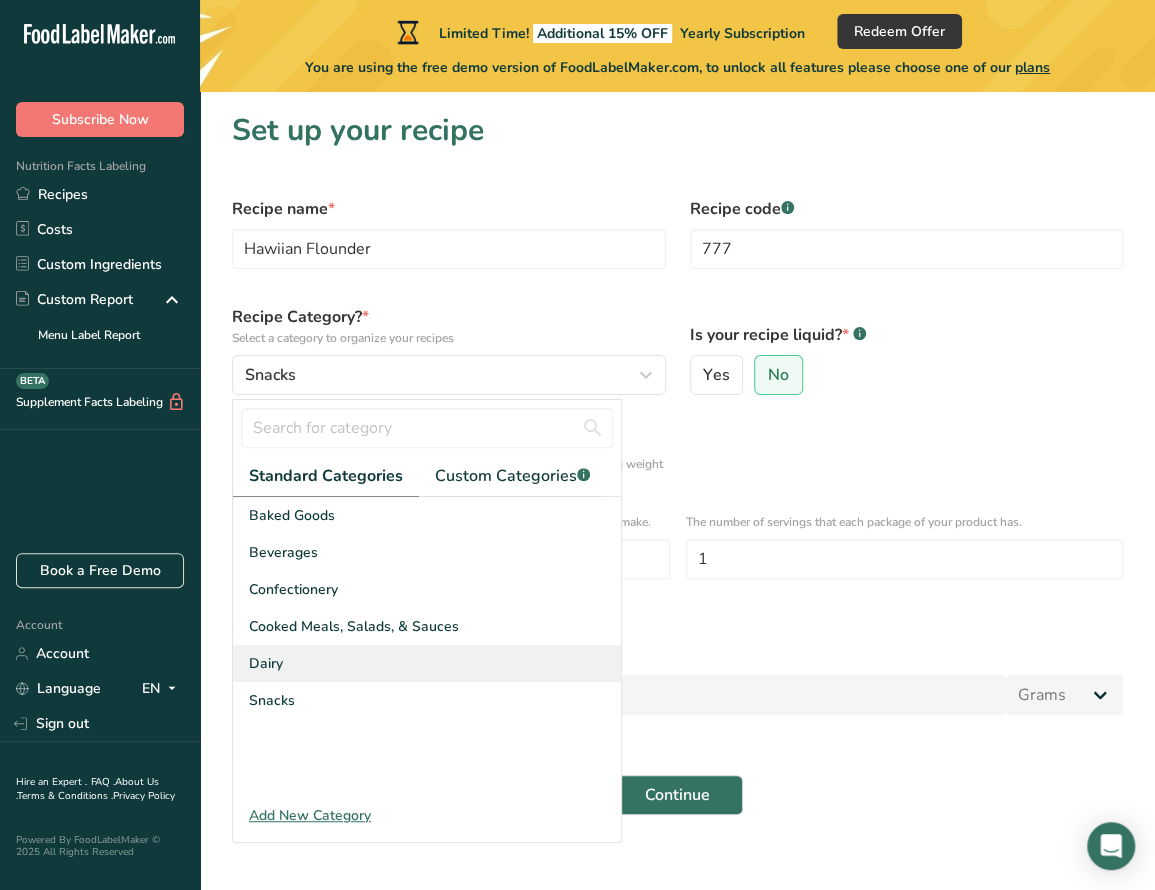 click on "Dairy" at bounding box center (427, 663) 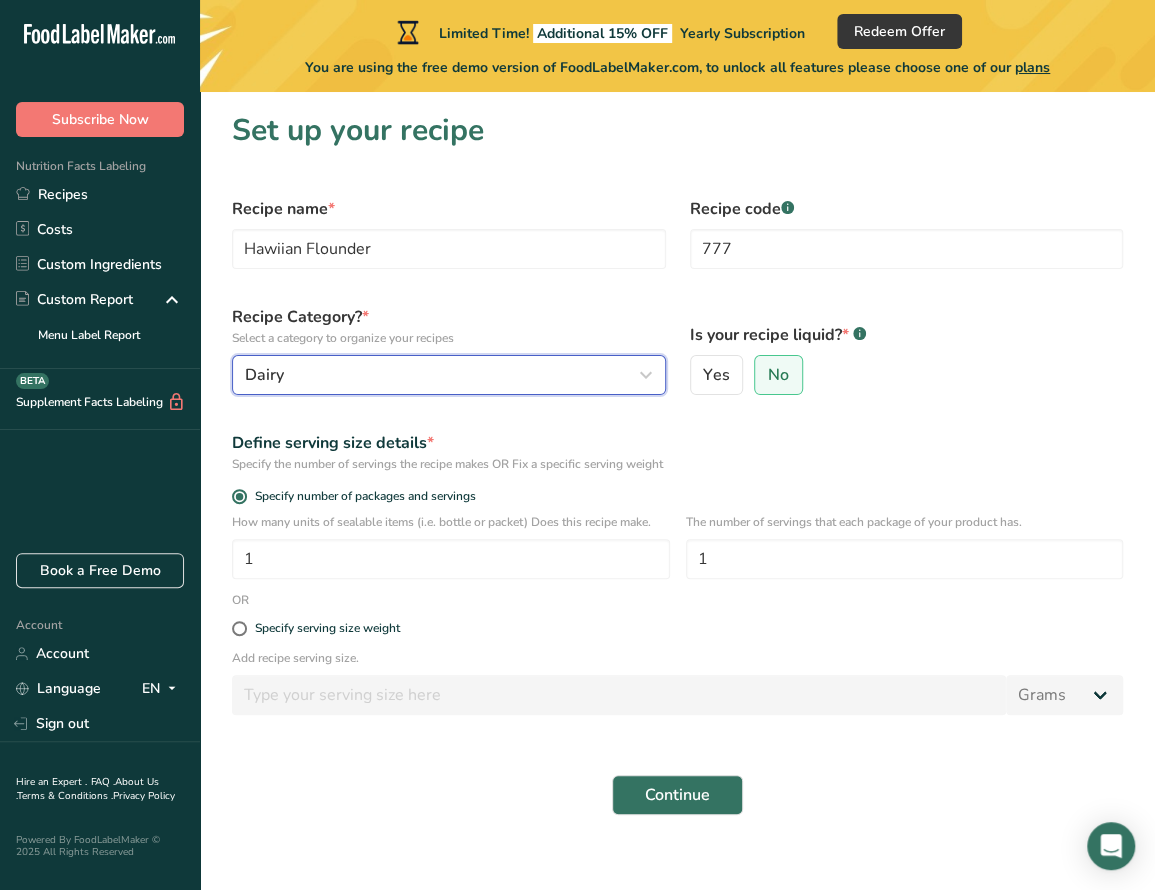click at bounding box center [646, 375] 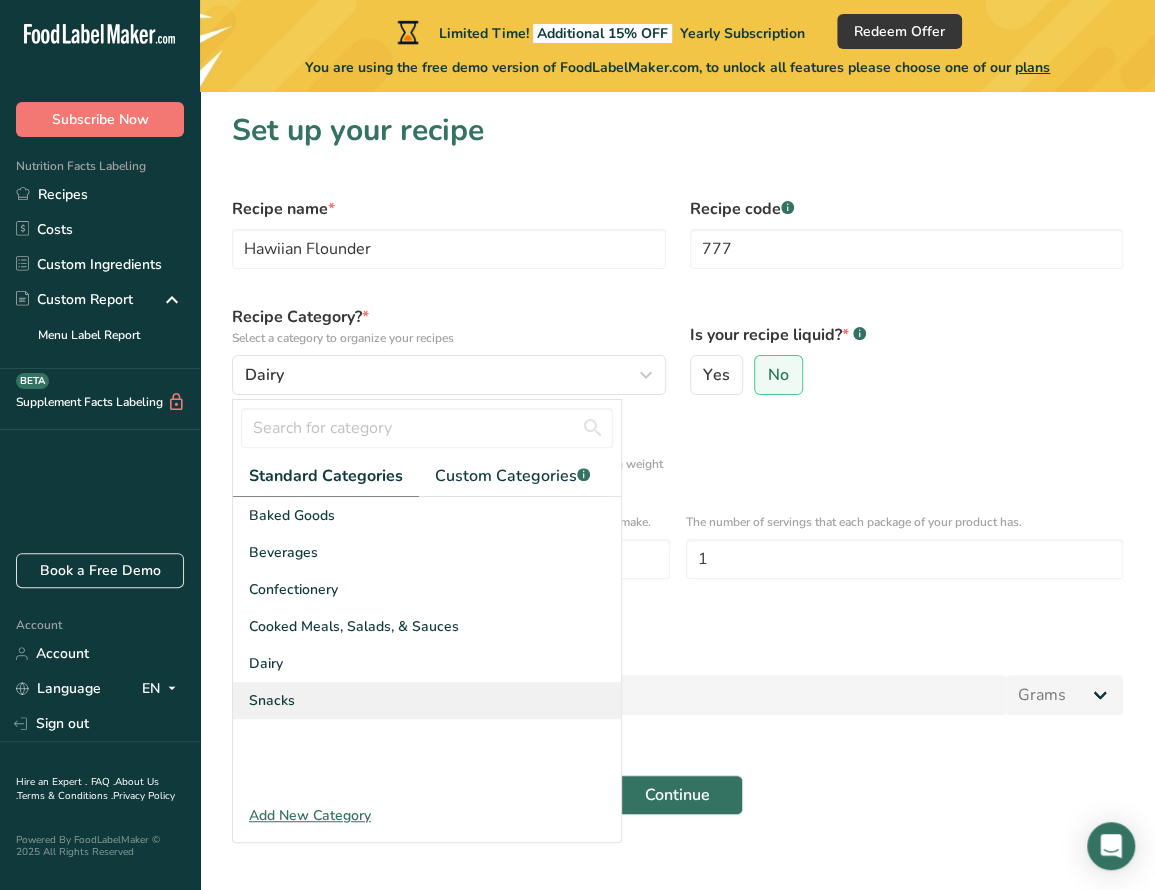 click on "Snacks" at bounding box center [427, 700] 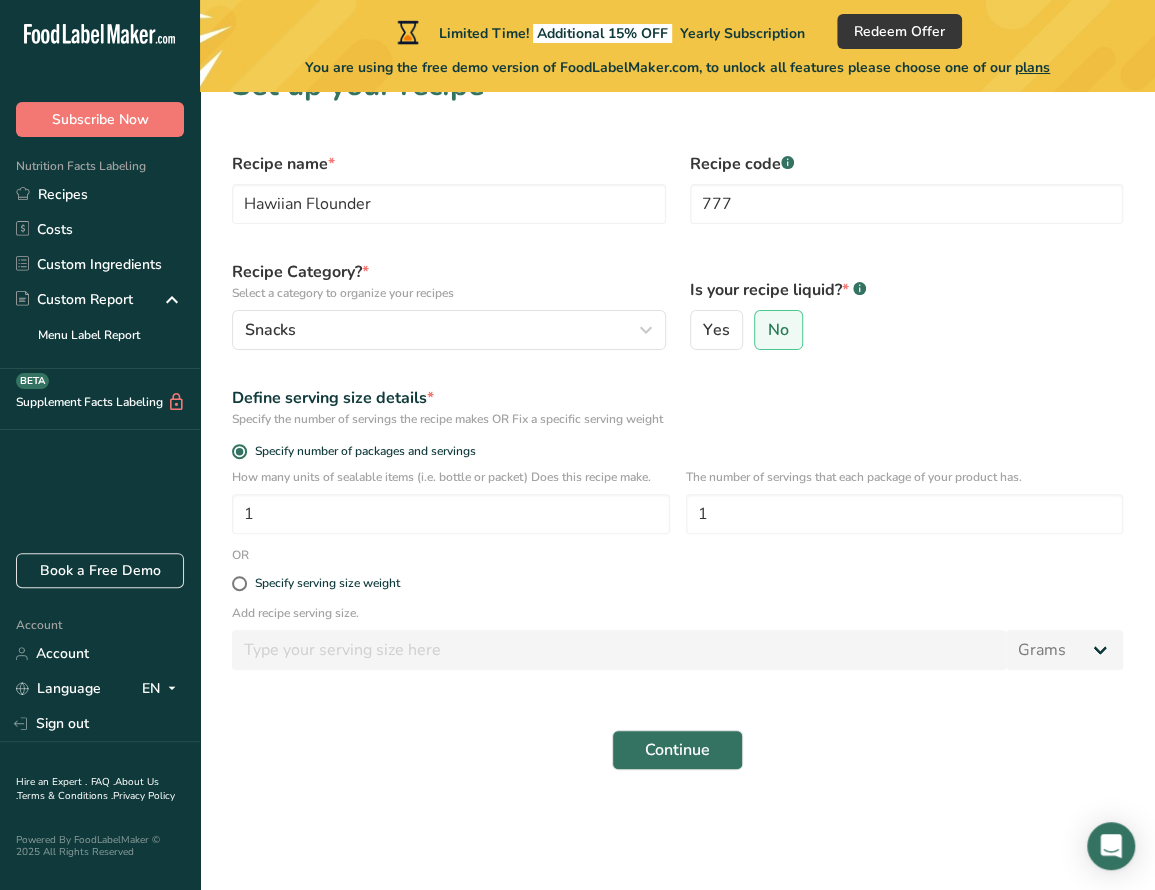 scroll, scrollTop: 0, scrollLeft: 0, axis: both 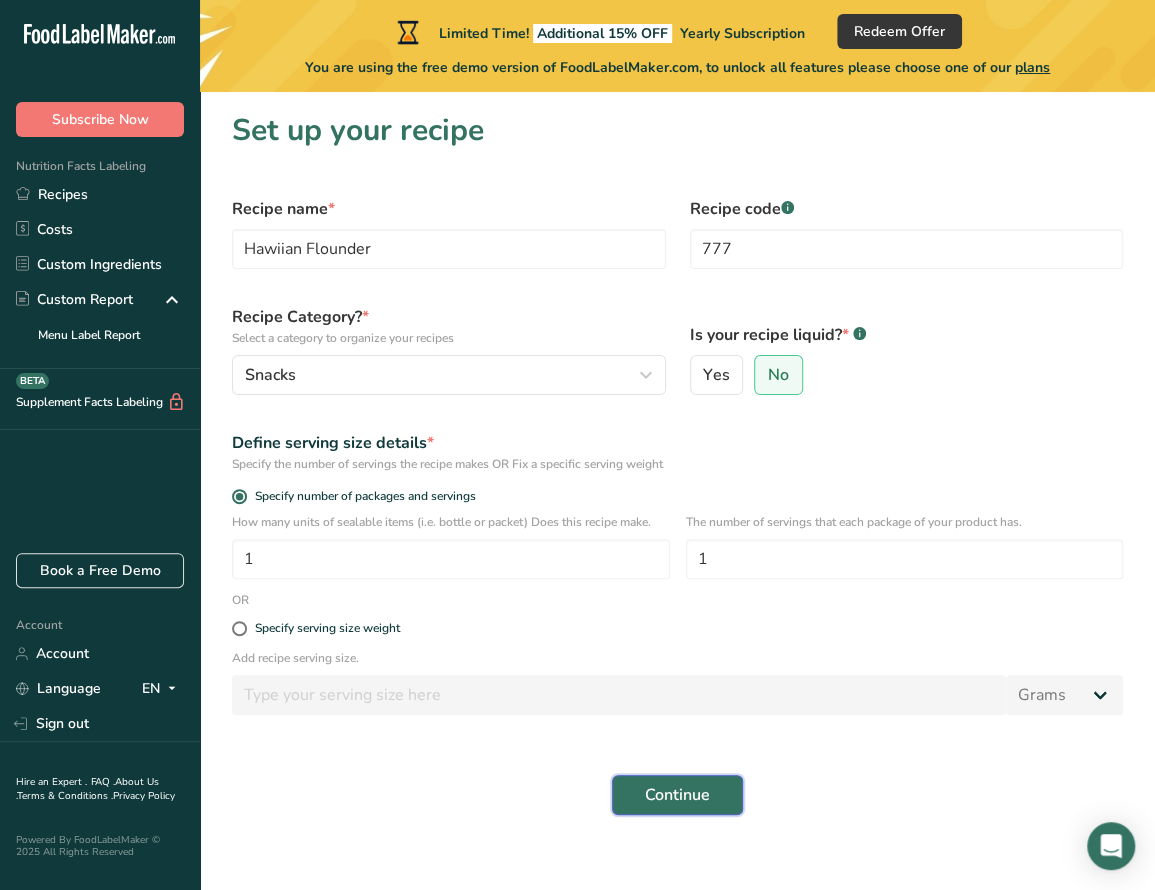 click on "Continue" at bounding box center [677, 795] 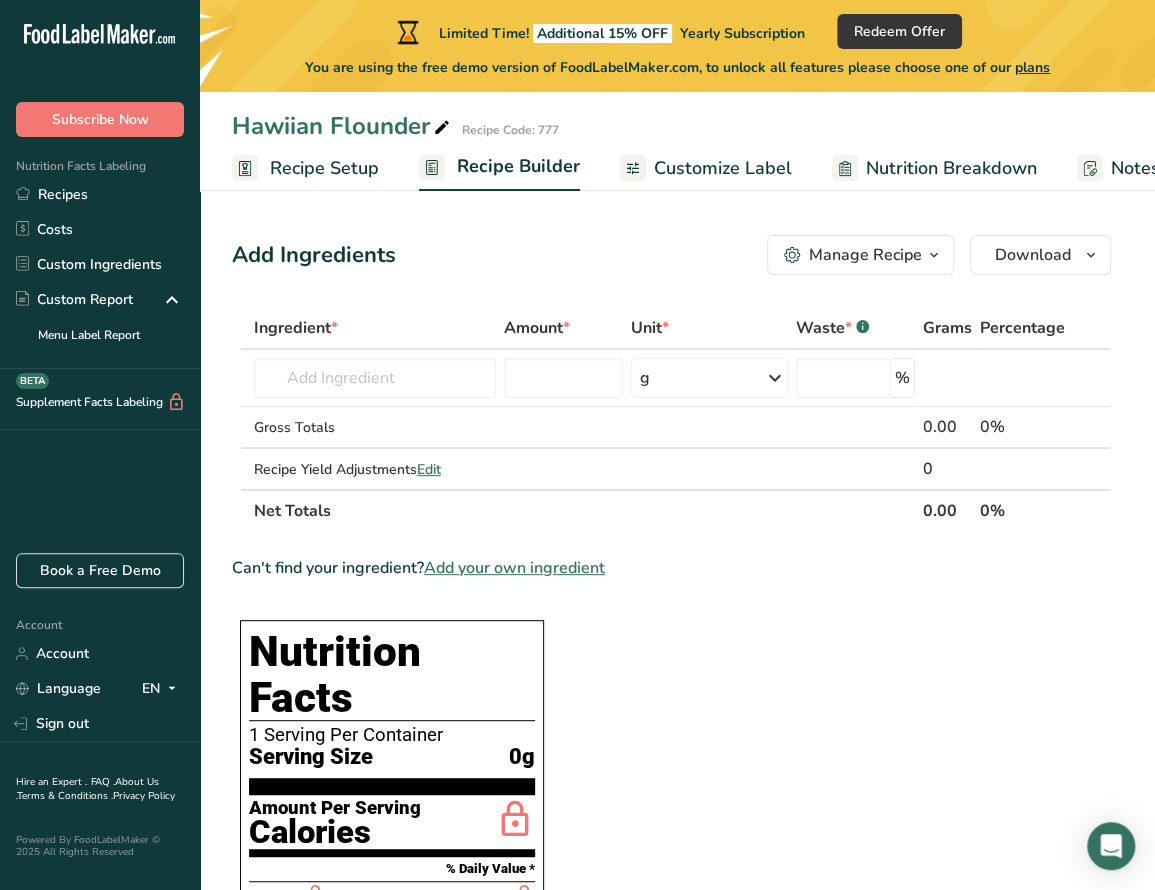 scroll, scrollTop: 0, scrollLeft: 0, axis: both 